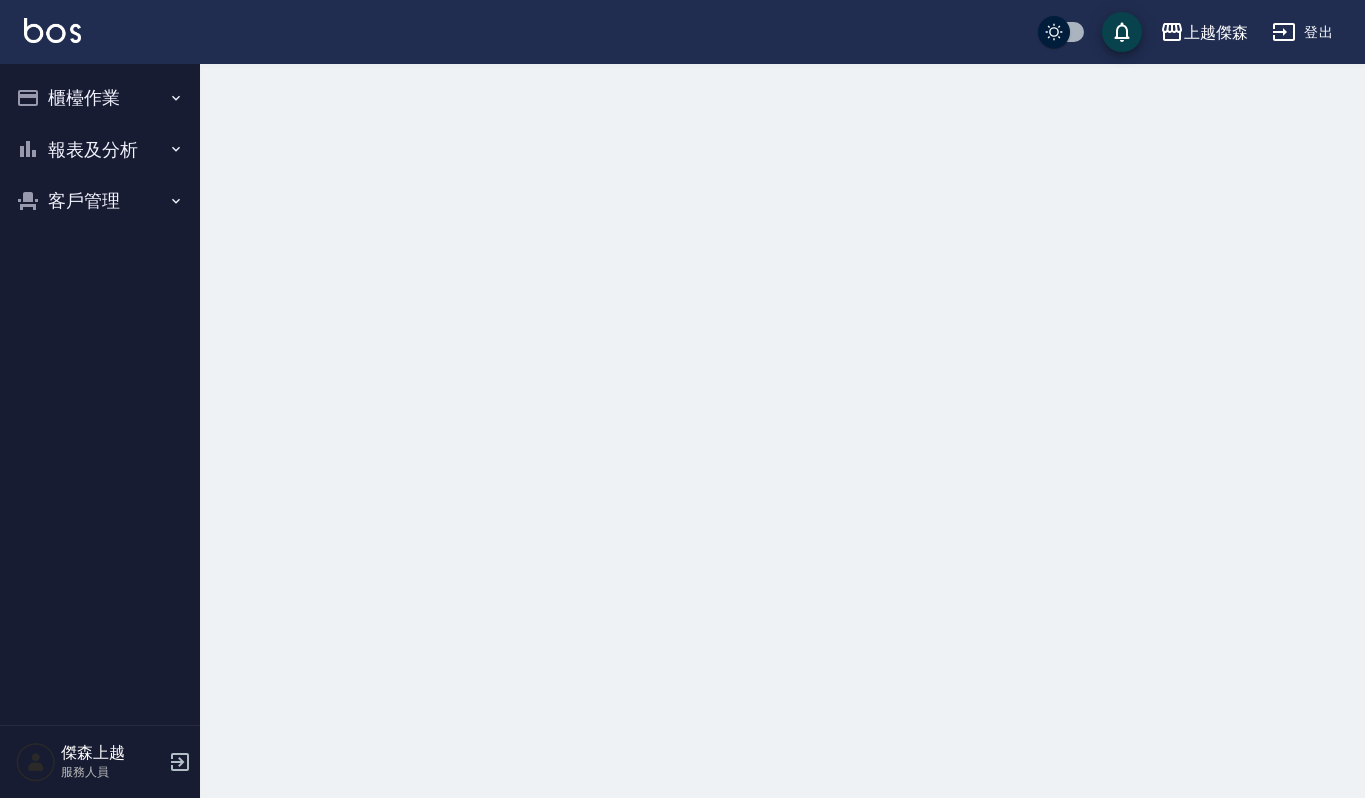 scroll, scrollTop: 0, scrollLeft: 0, axis: both 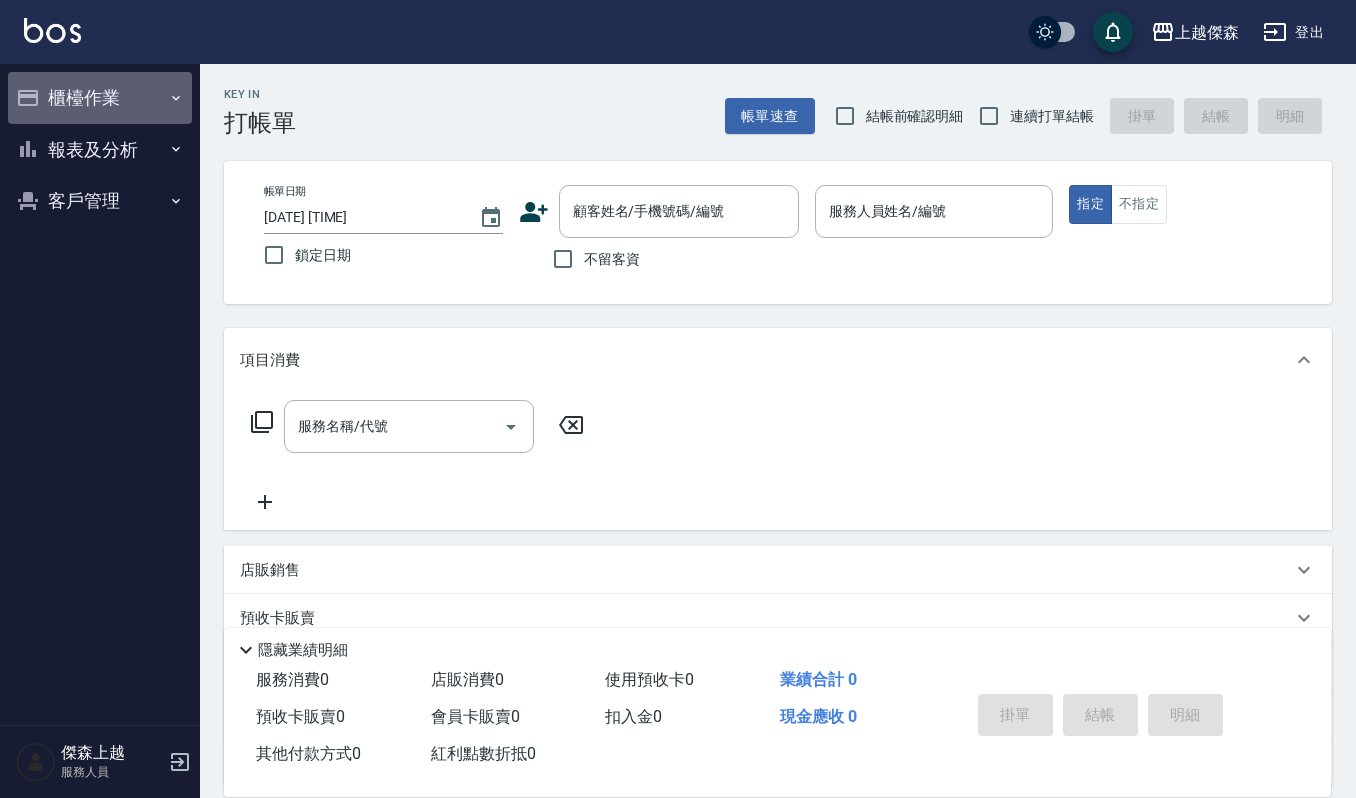 click on "櫃檯作業" at bounding box center [100, 98] 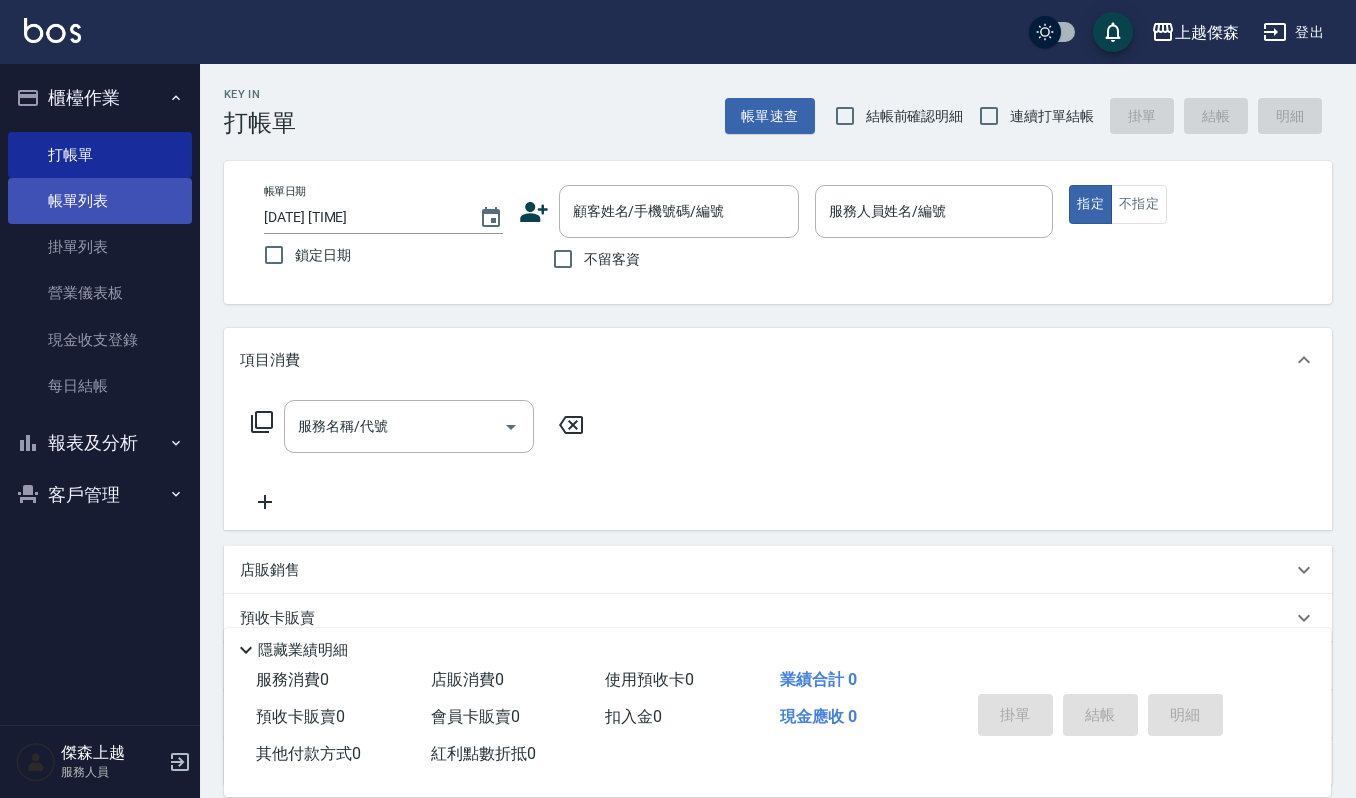 click on "帳單列表" at bounding box center [100, 201] 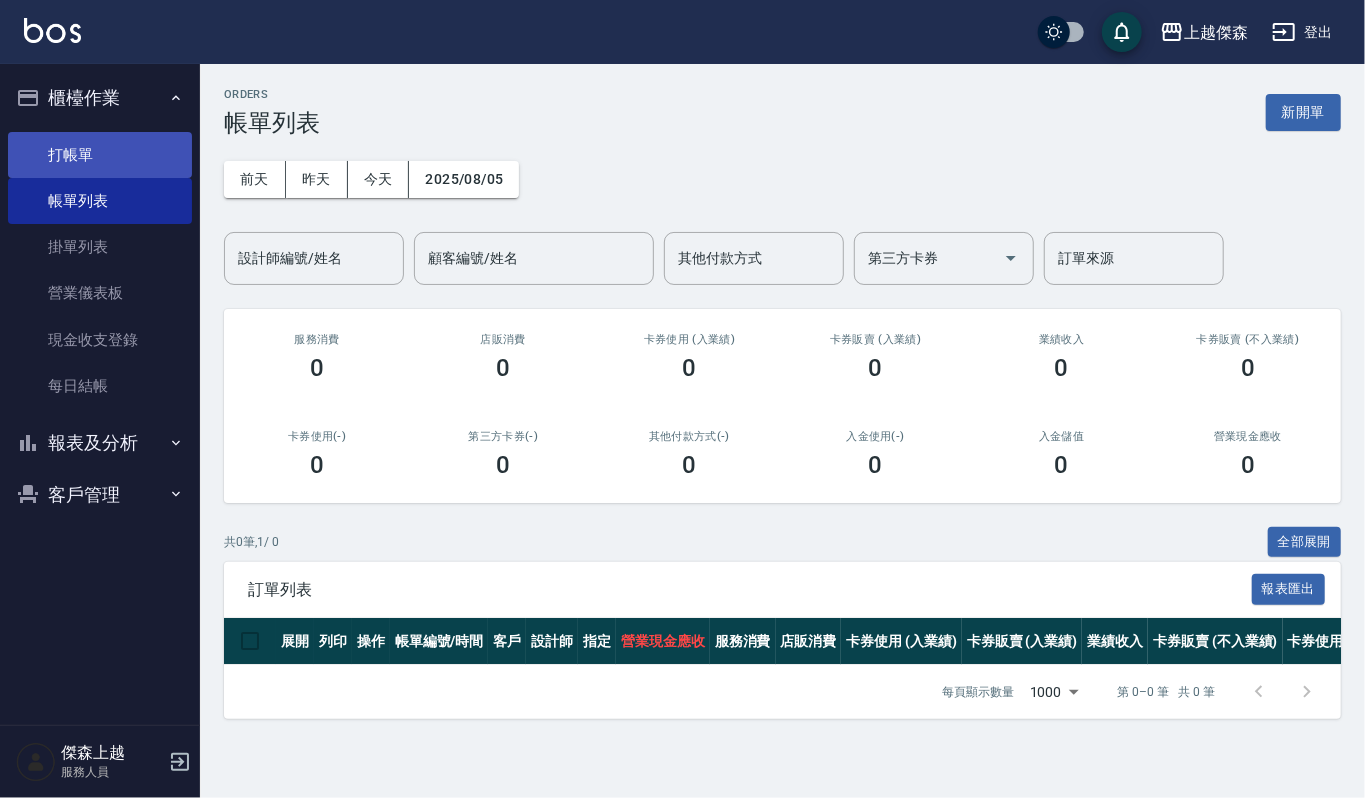 click on "打帳單" at bounding box center [100, 155] 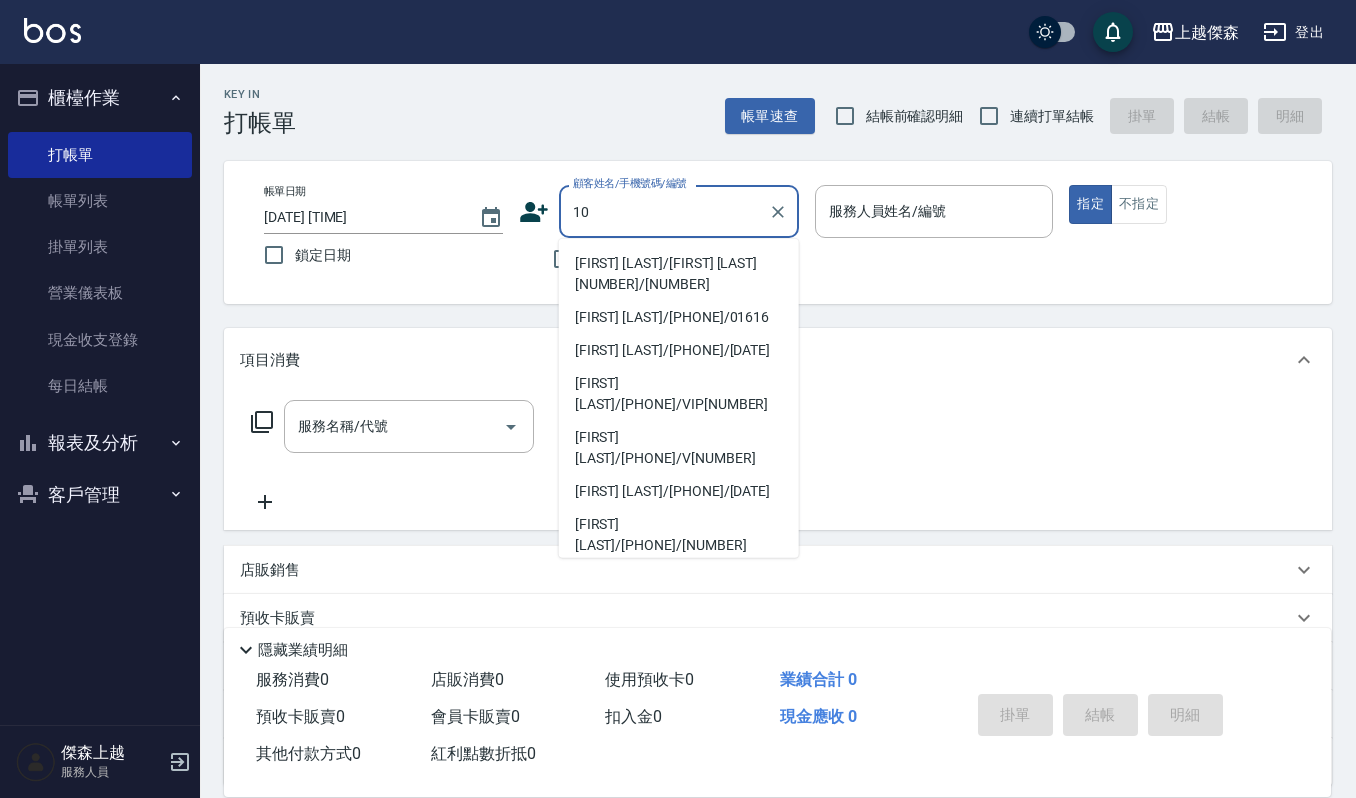 type on "1" 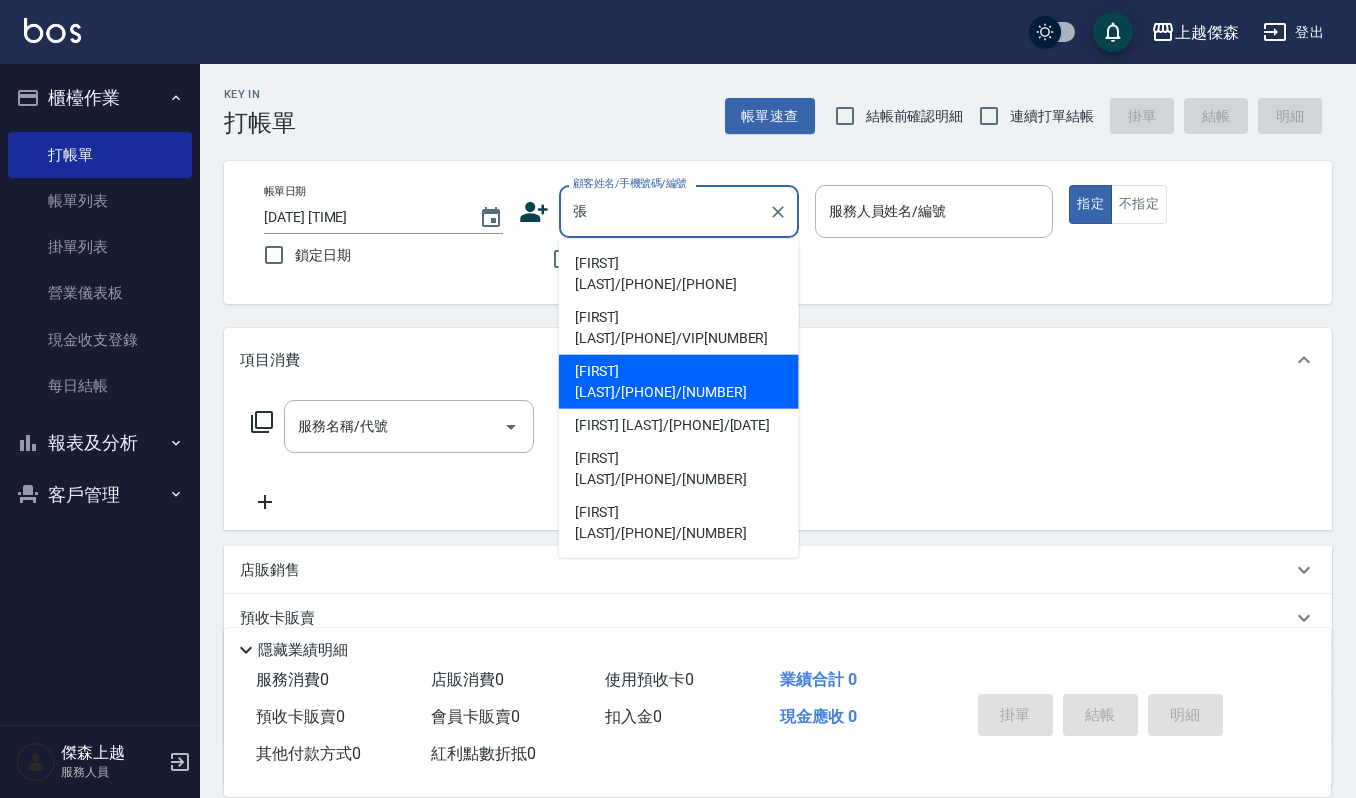 type on "[FIRST] [LAST]/[PHONE]/[NUMBER]" 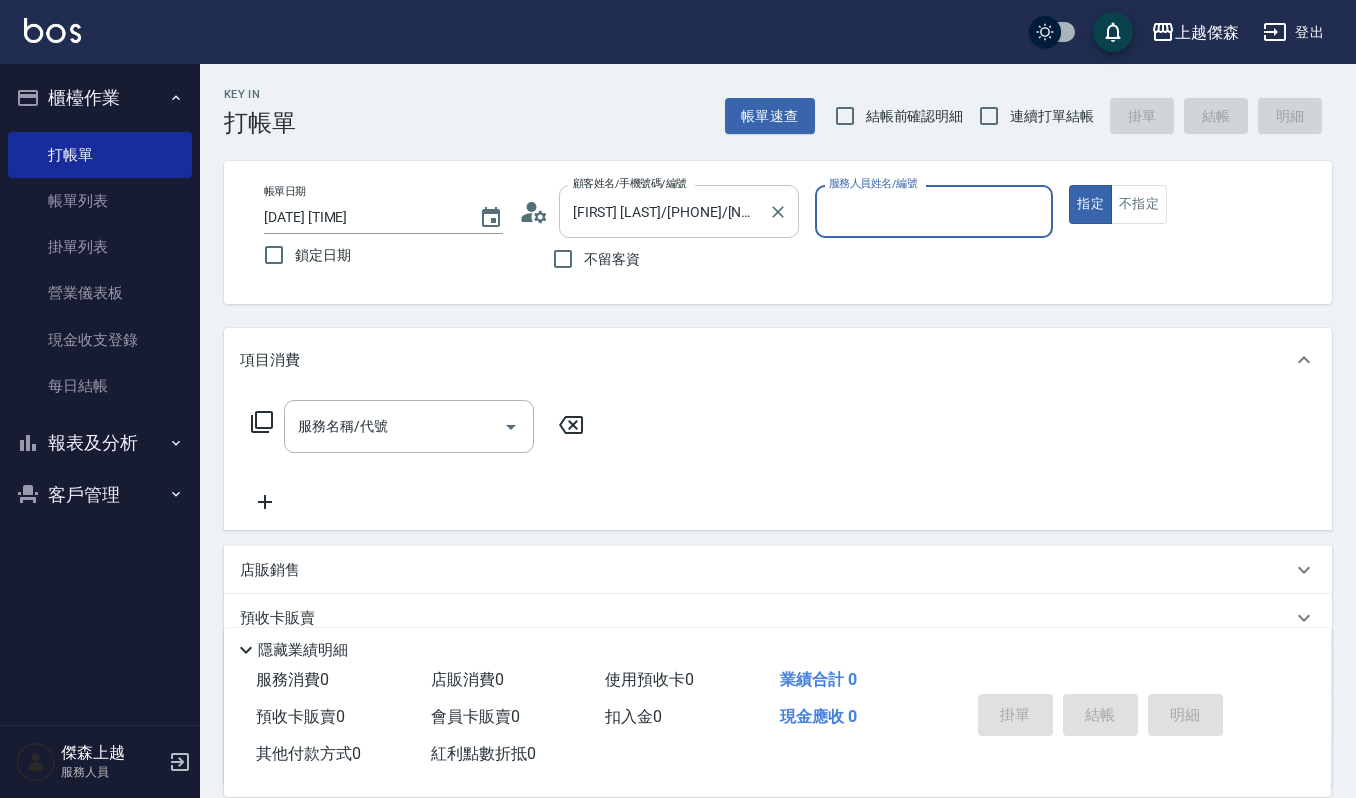 type on "Ruby-17" 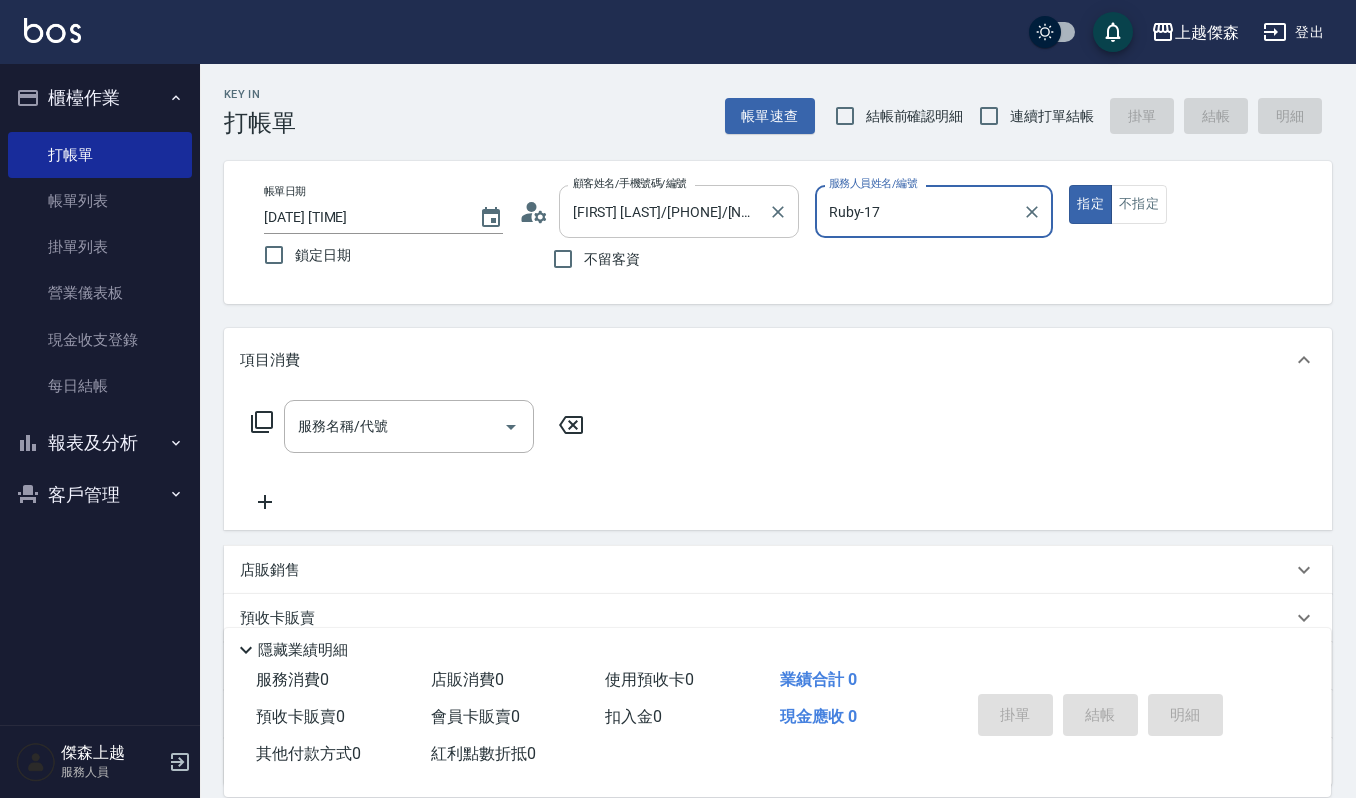 click on "指定" at bounding box center (1090, 204) 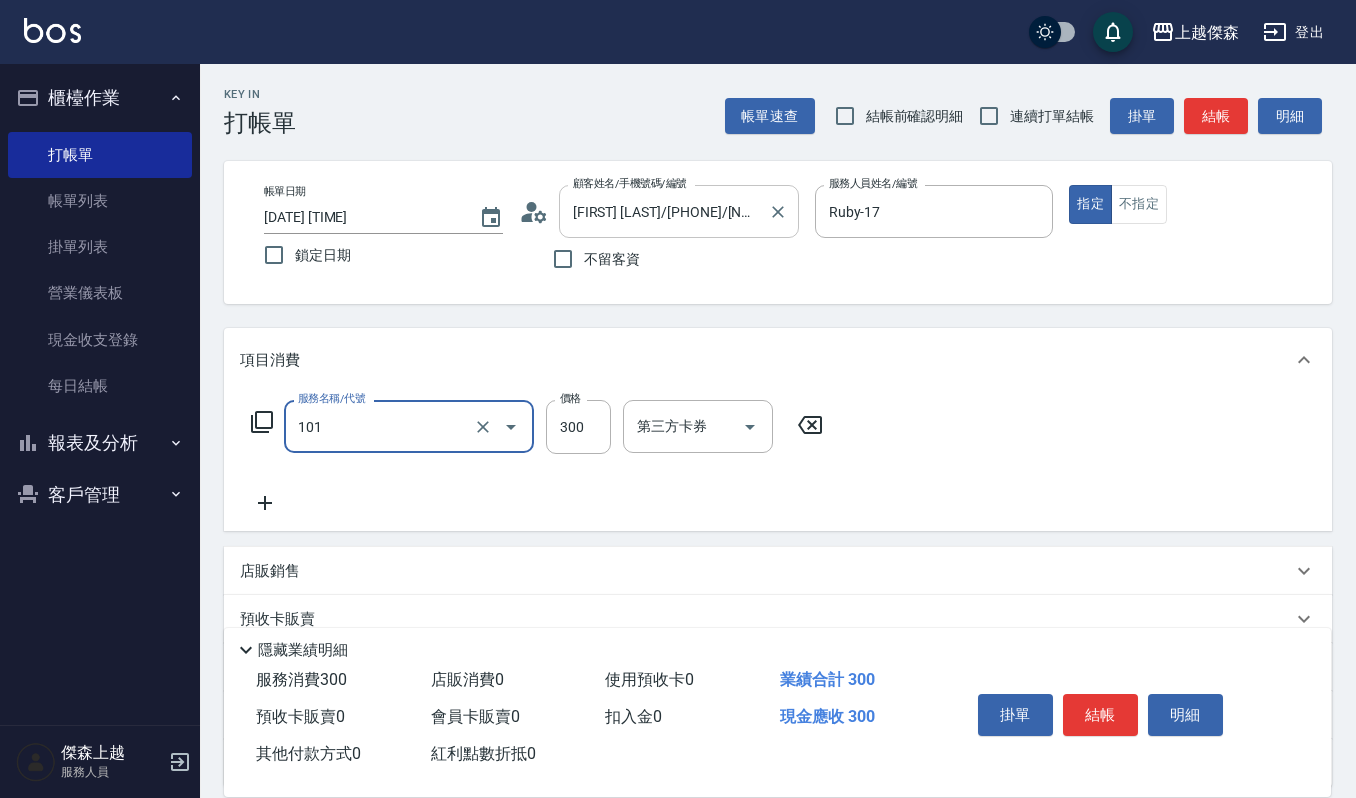 type on "一般洗髮(101)" 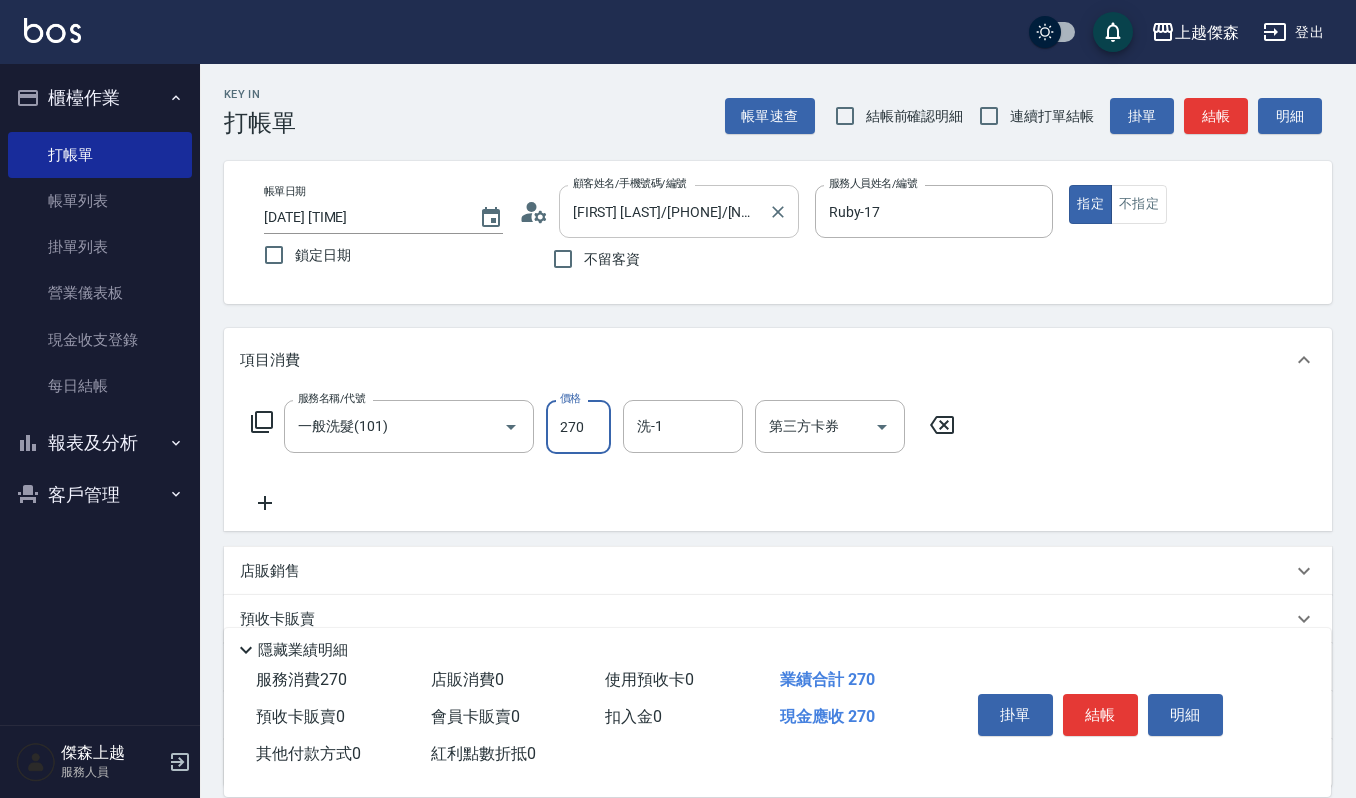 type on "270" 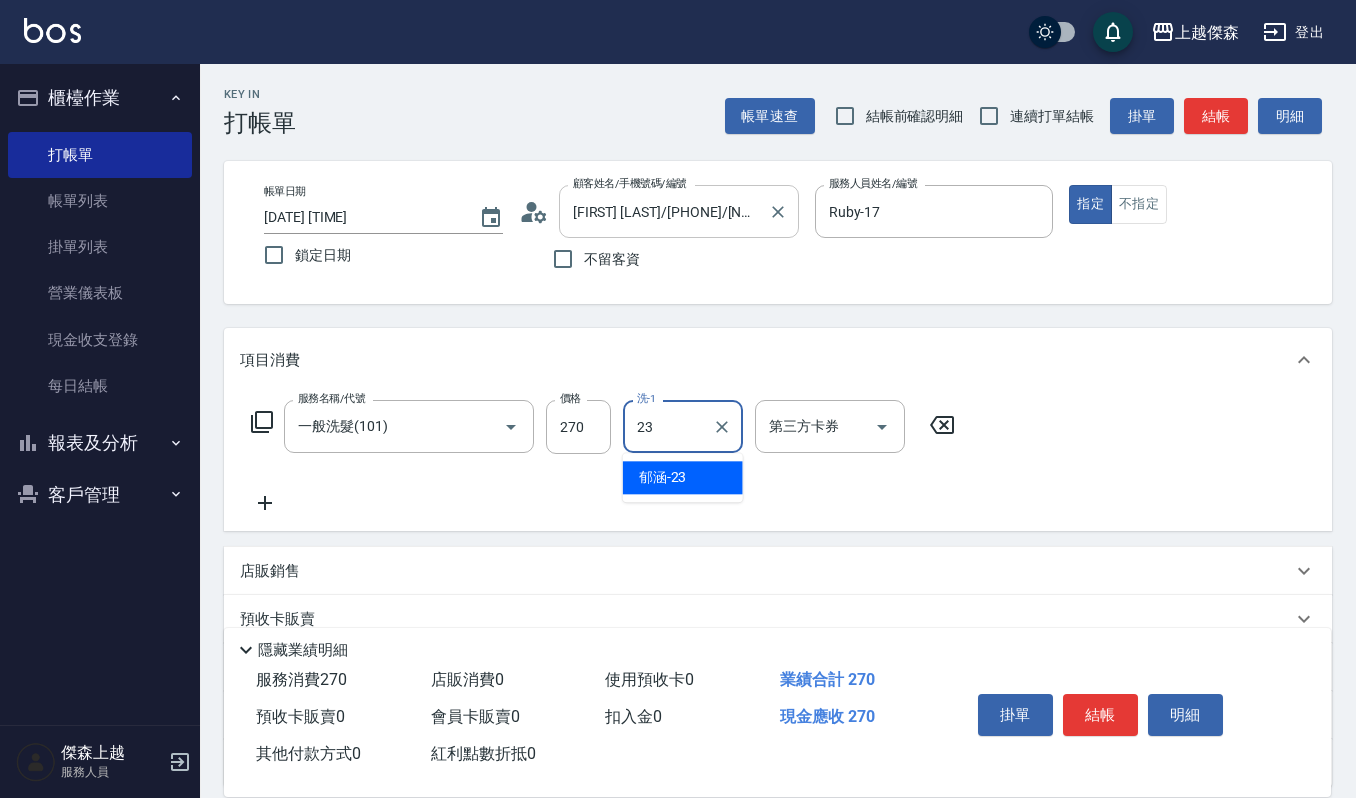 type on "[FIRST]-[NUMBER]" 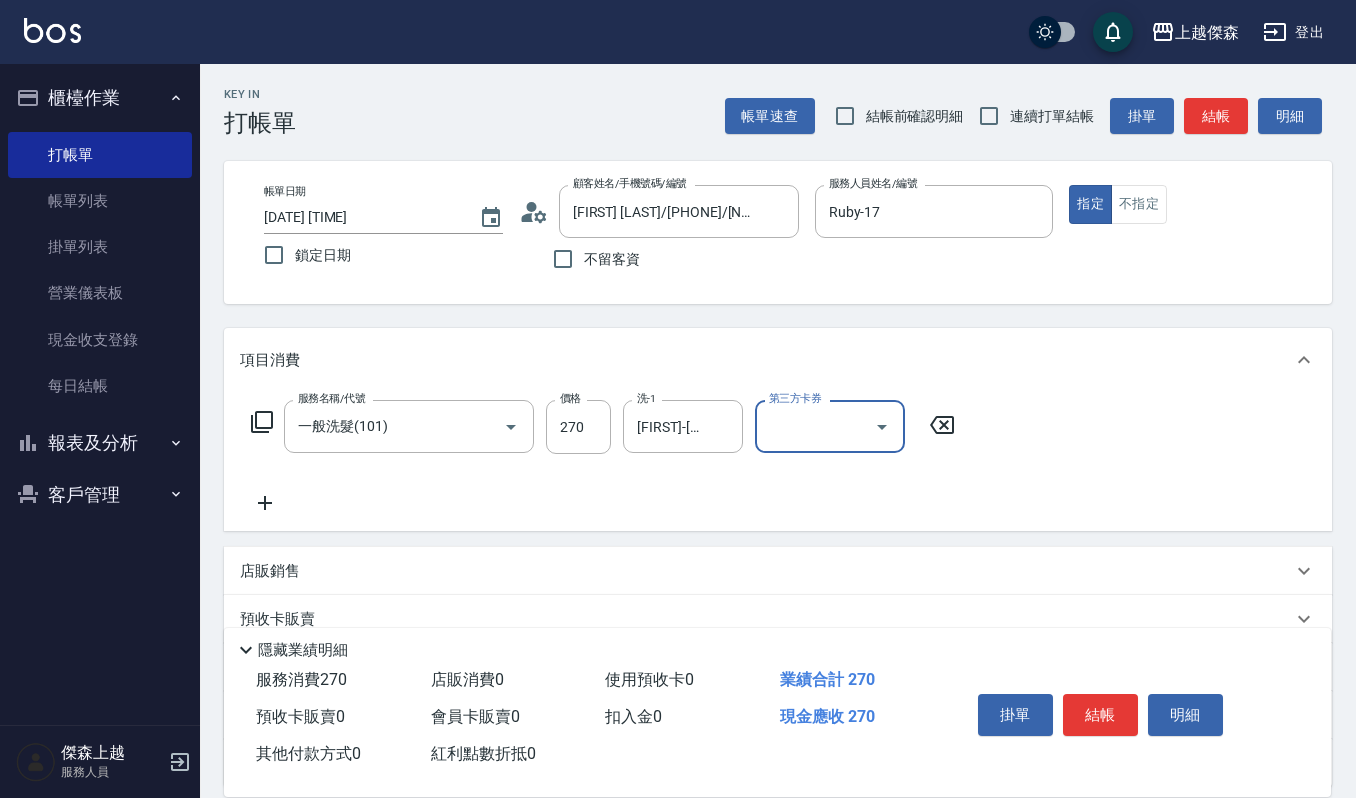drag, startPoint x: 1090, startPoint y: 720, endPoint x: 1105, endPoint y: 713, distance: 16.552946 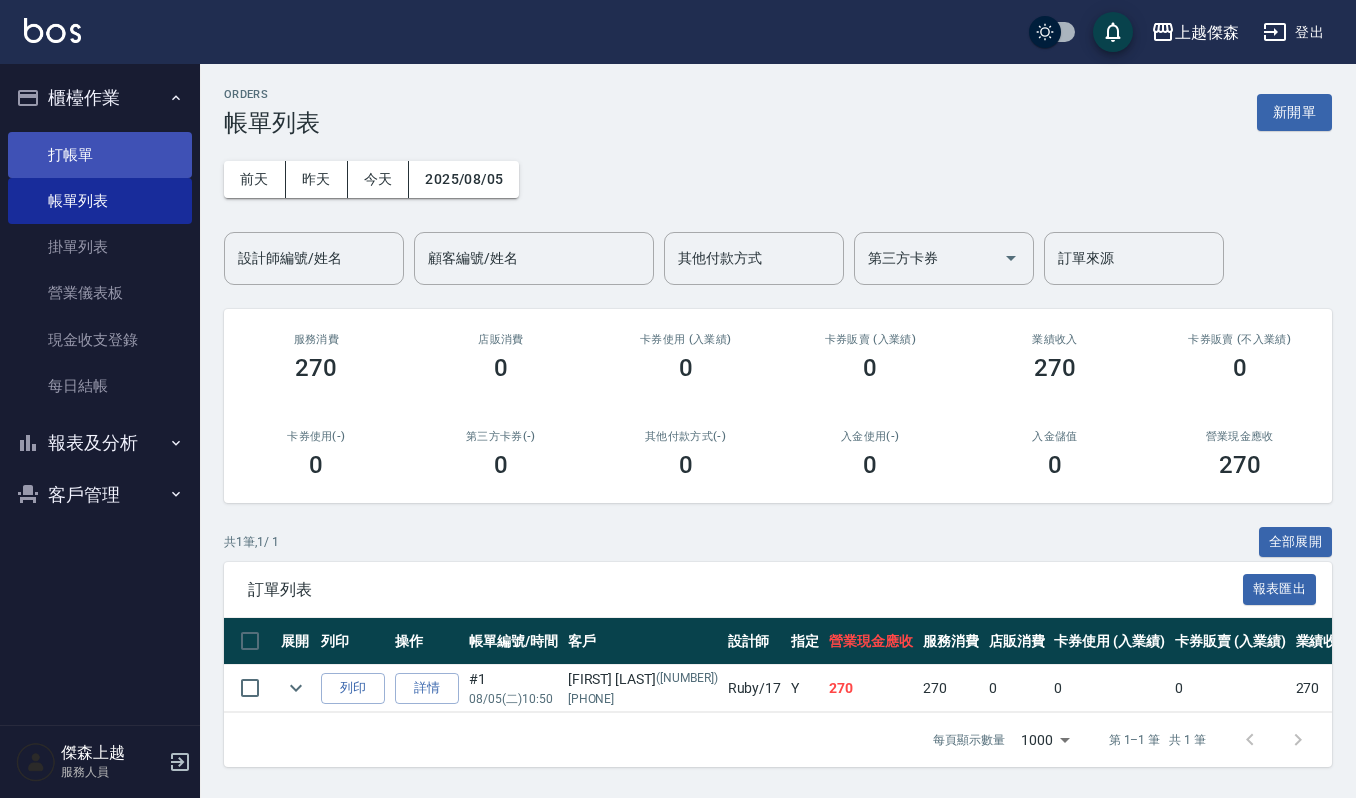 click on "打帳單" at bounding box center (100, 155) 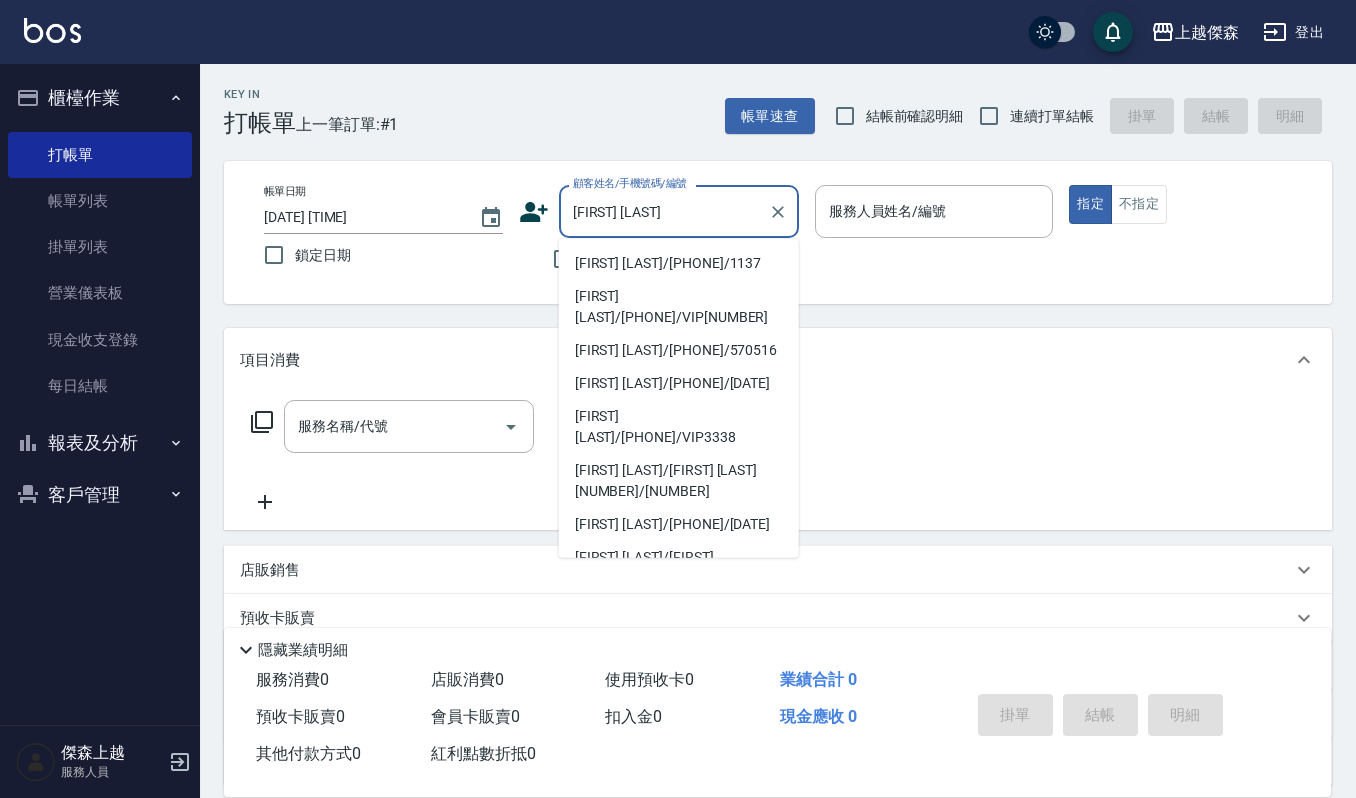 type on "[FIRST] [LAST]/[PHONE]/1137" 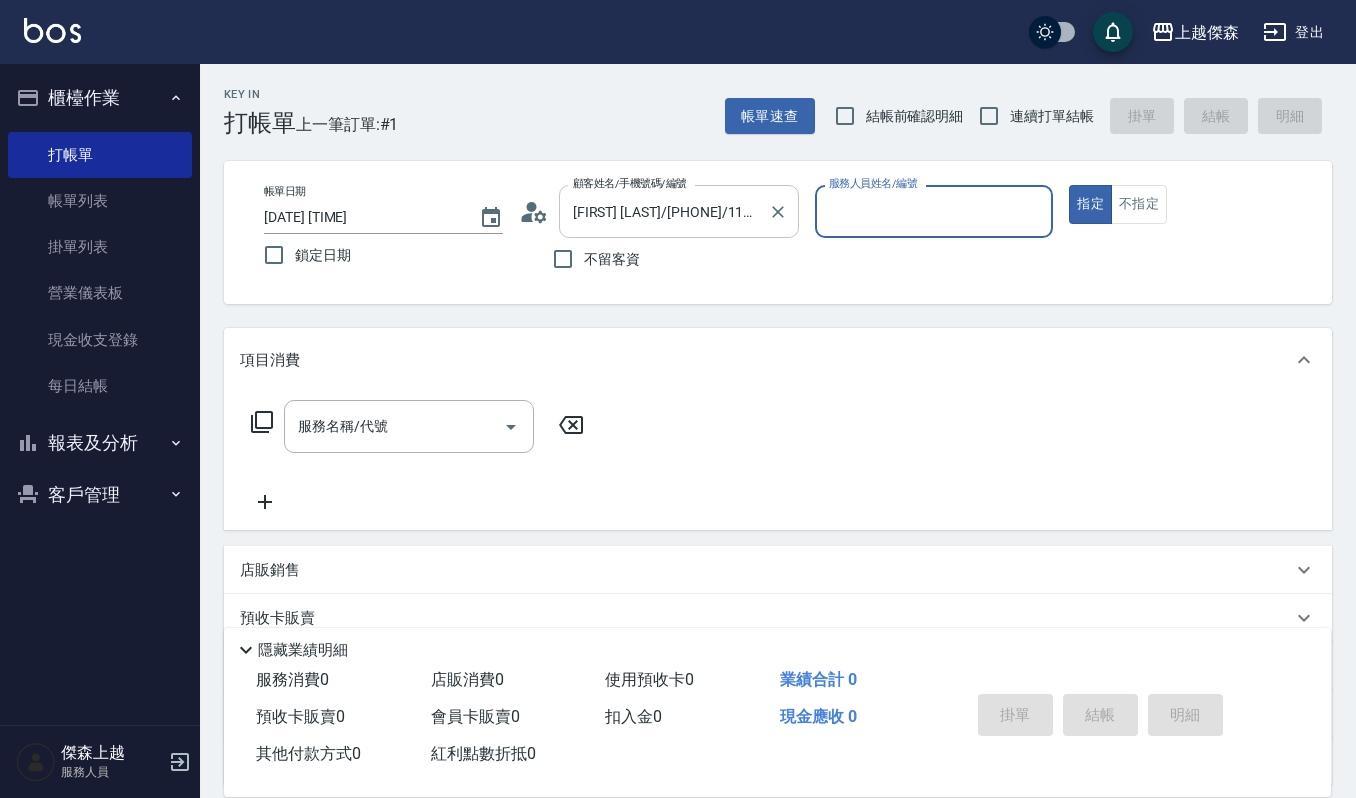 type on "[PERSON]-[NUMBER]" 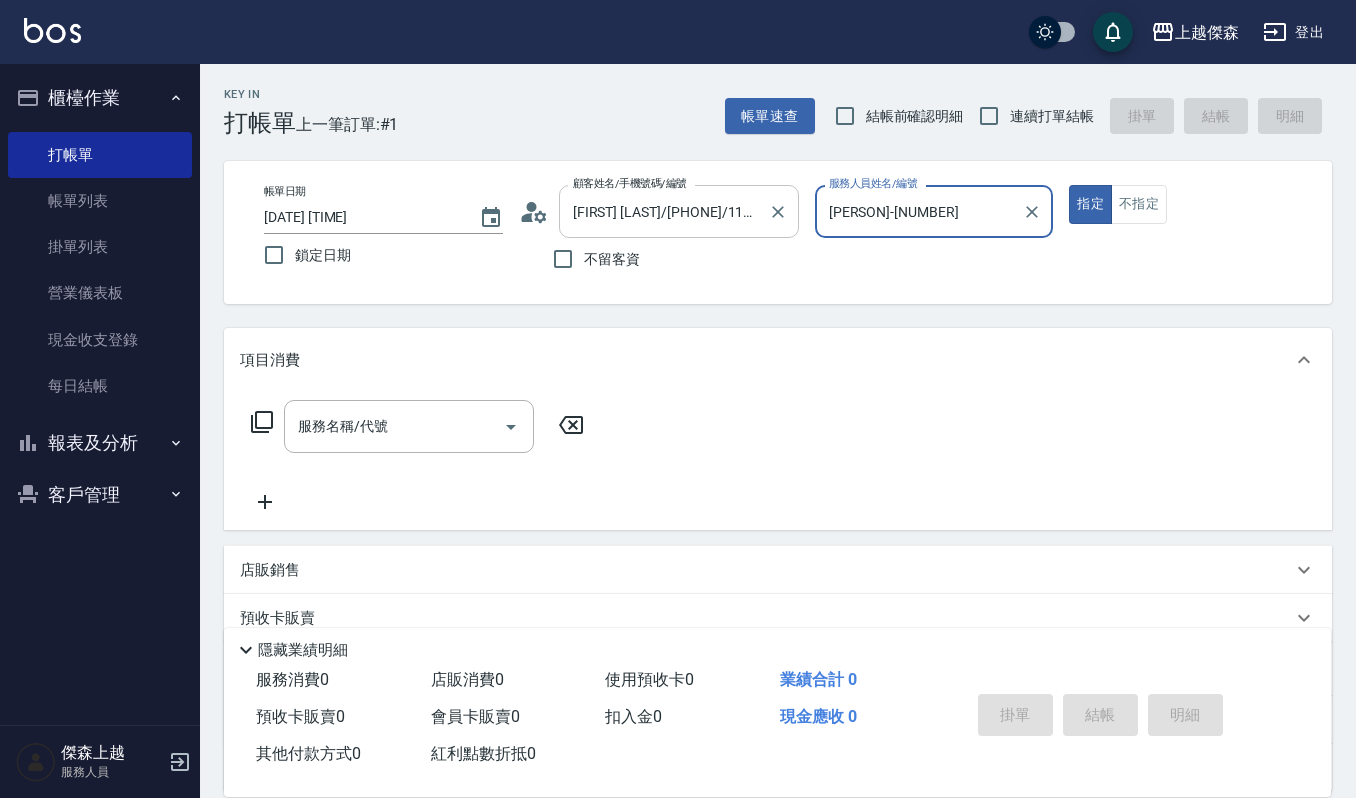 click on "指定" at bounding box center (1090, 204) 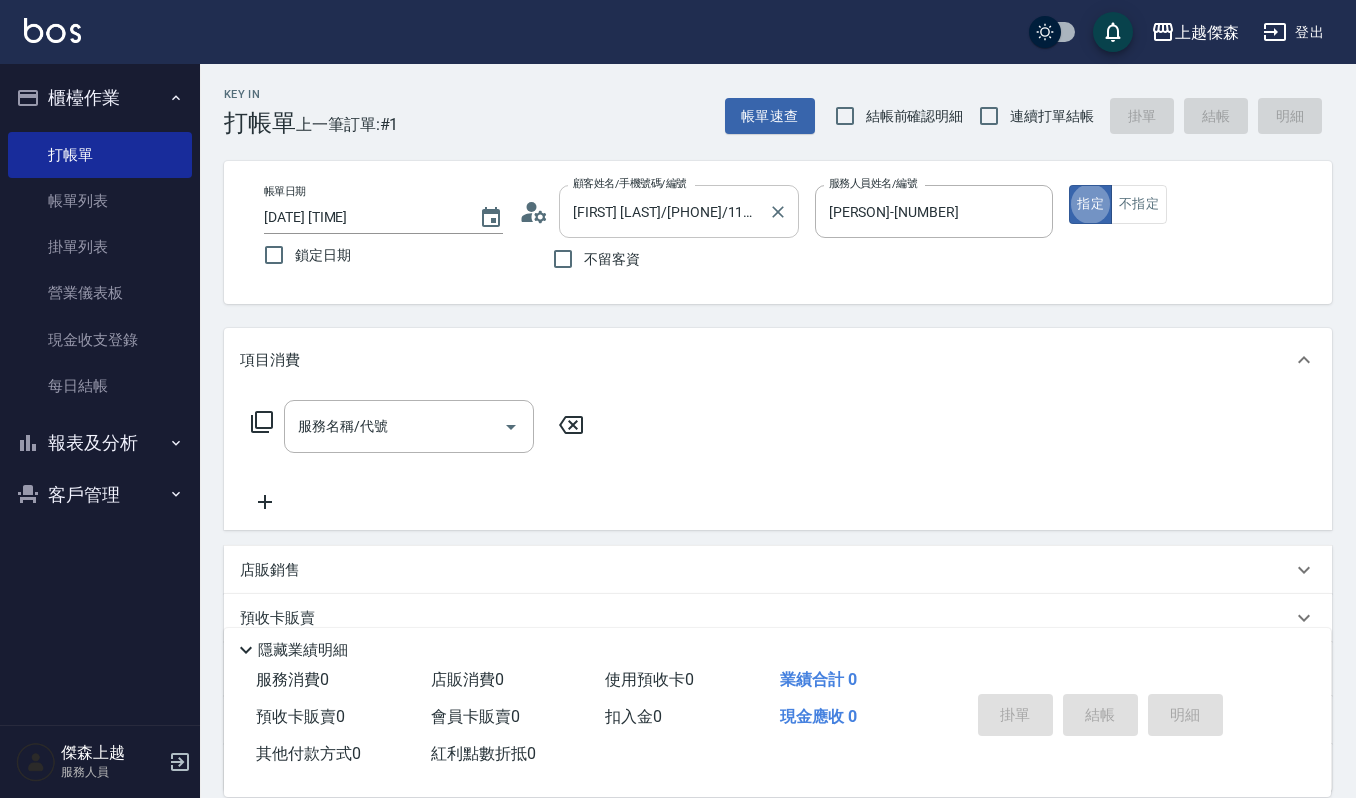 type on "true" 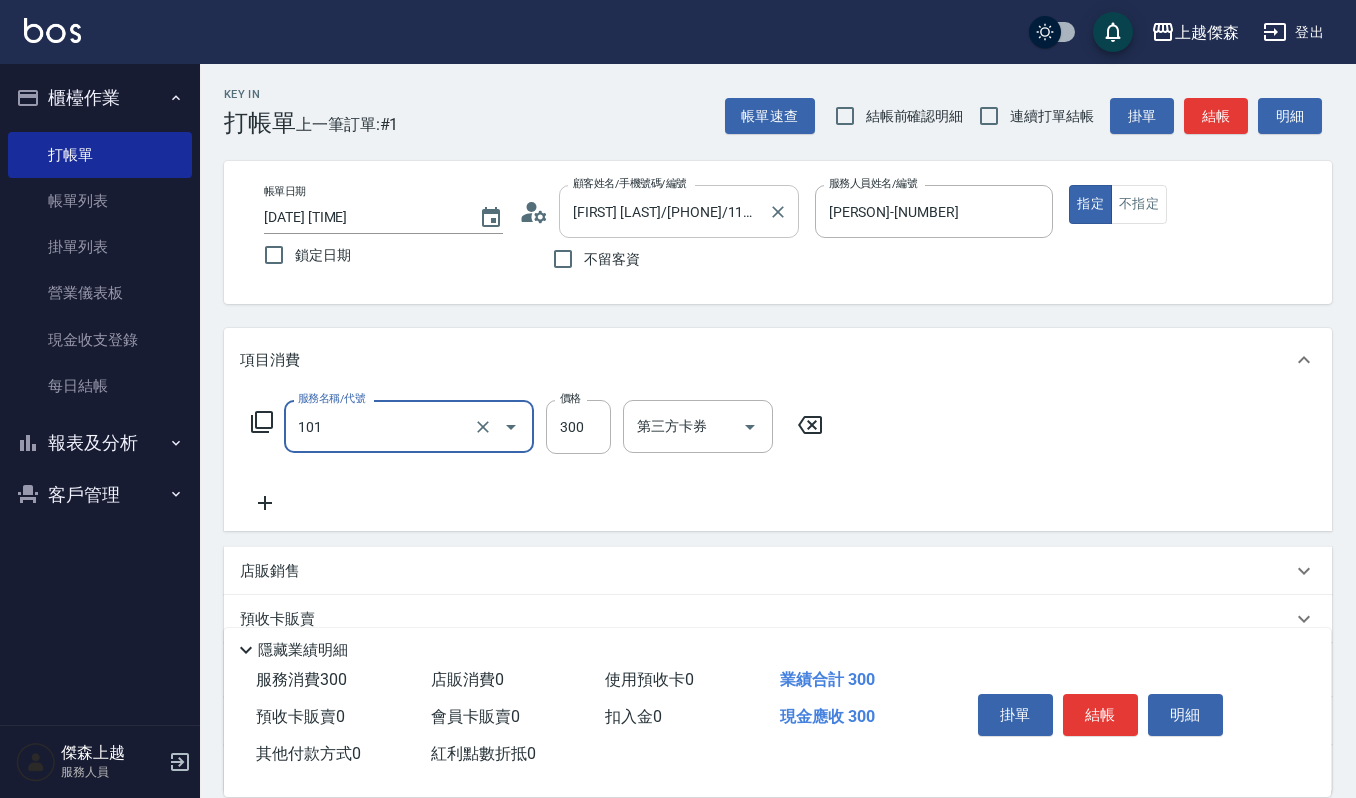 type on "一般洗髮(101)" 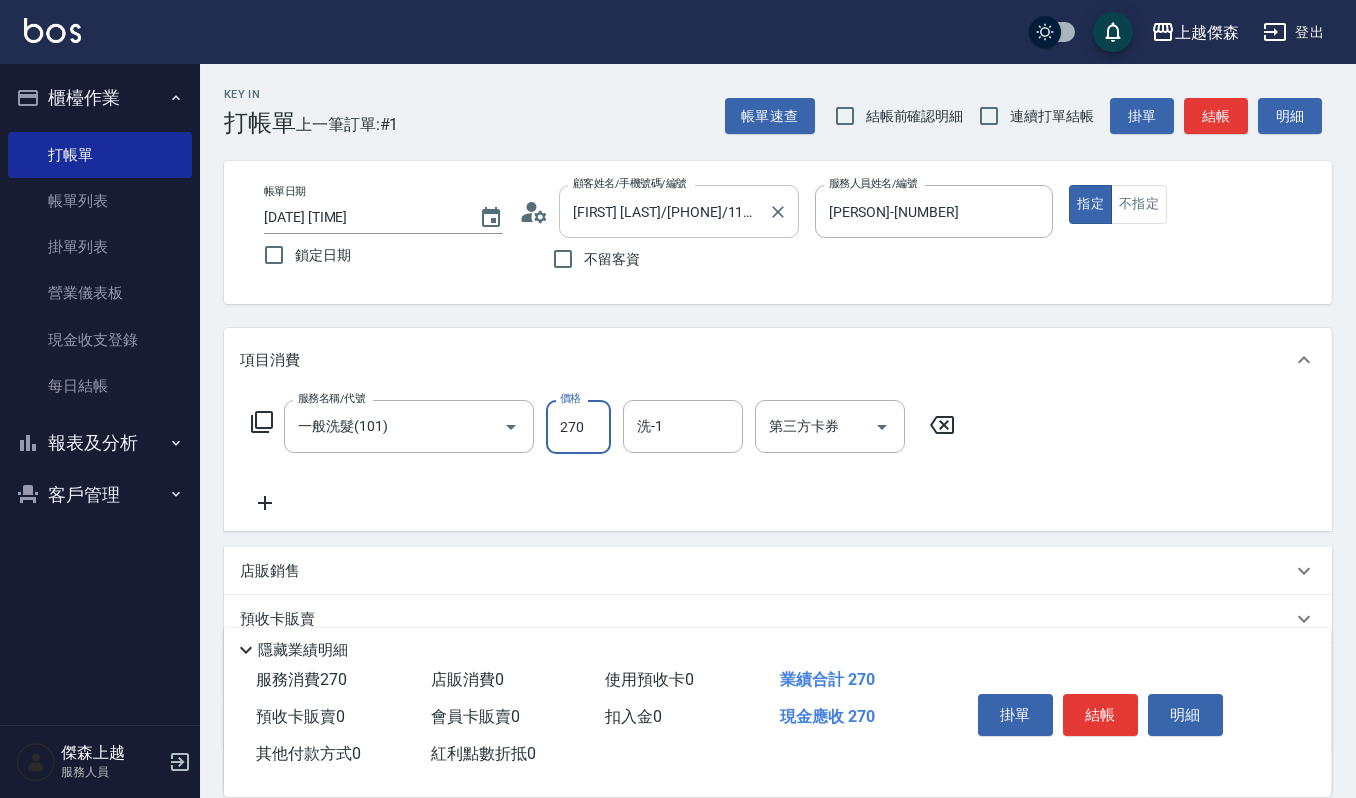 type on "270" 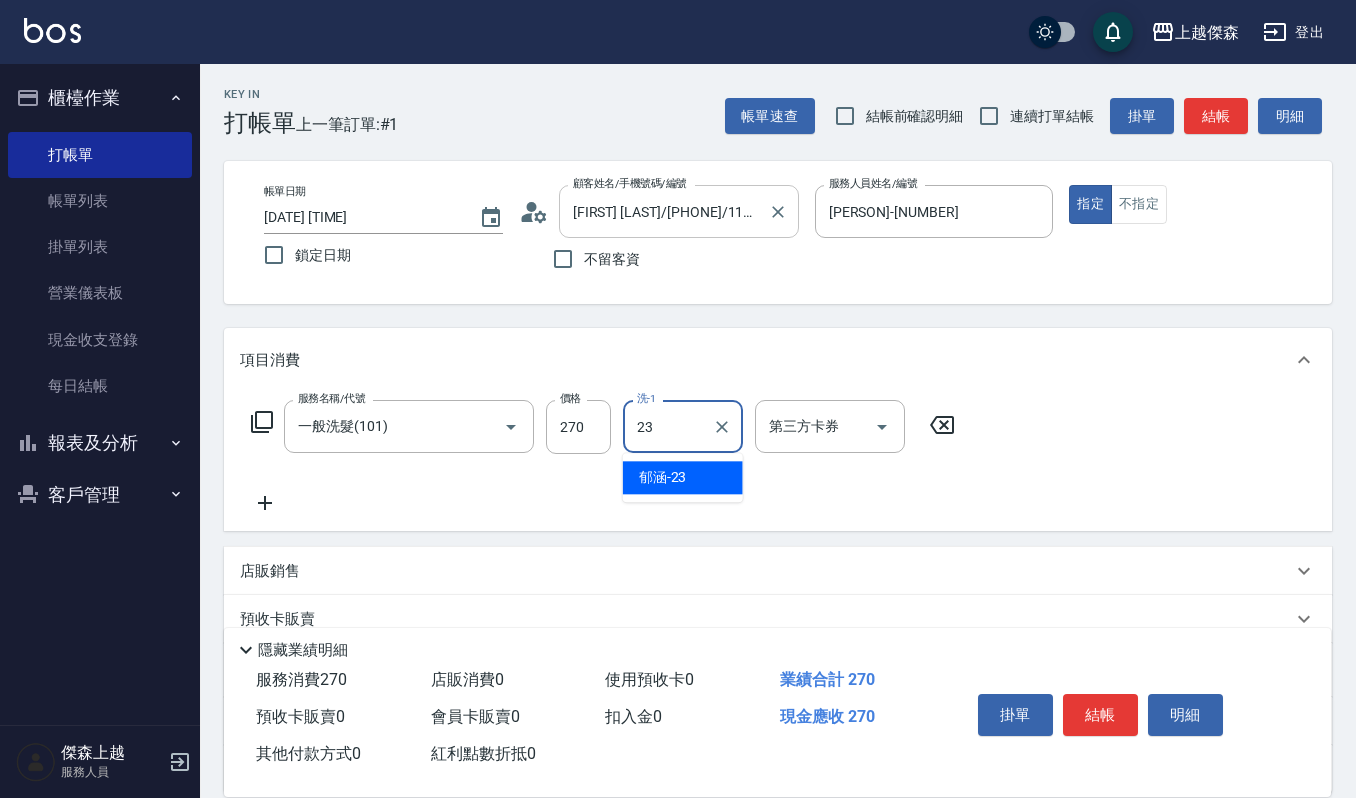 type on "[FIRST]-[NUMBER]" 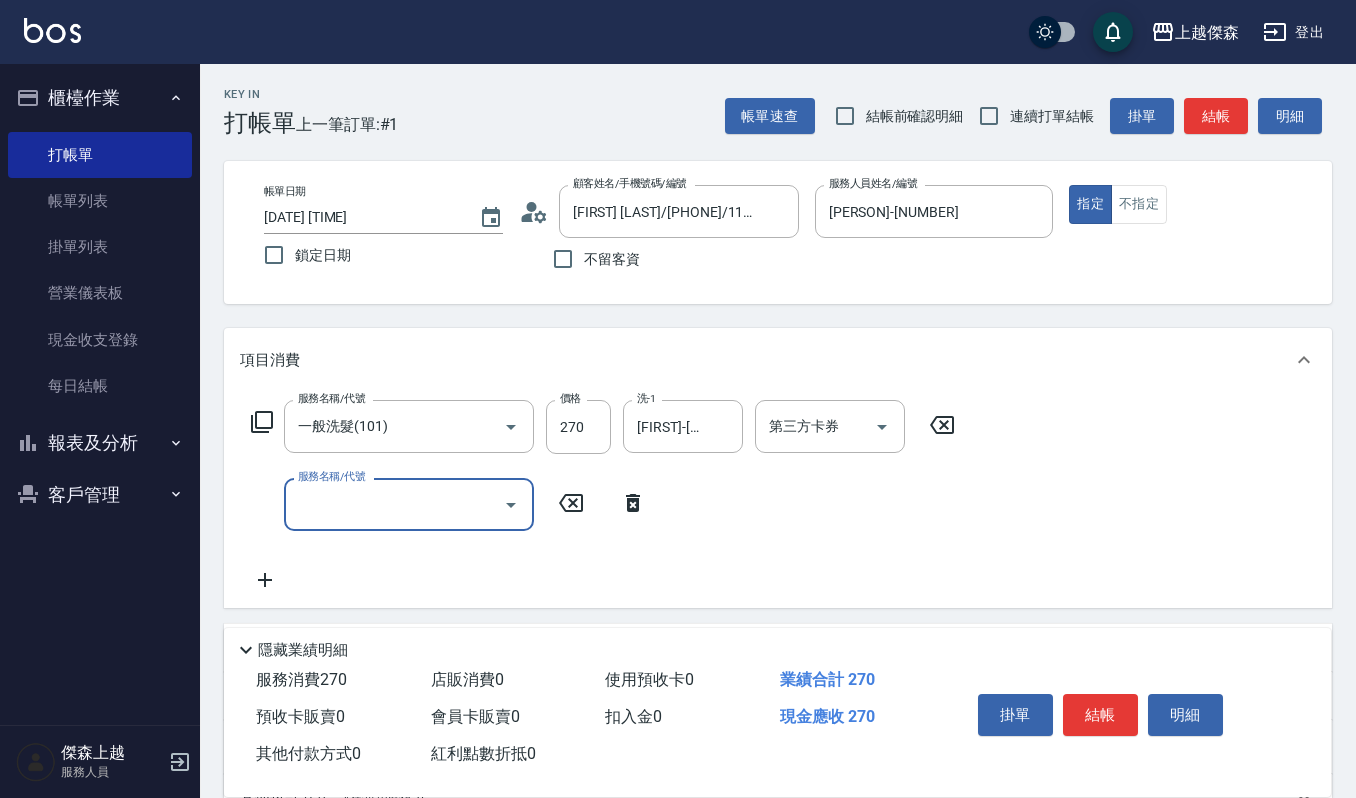 click 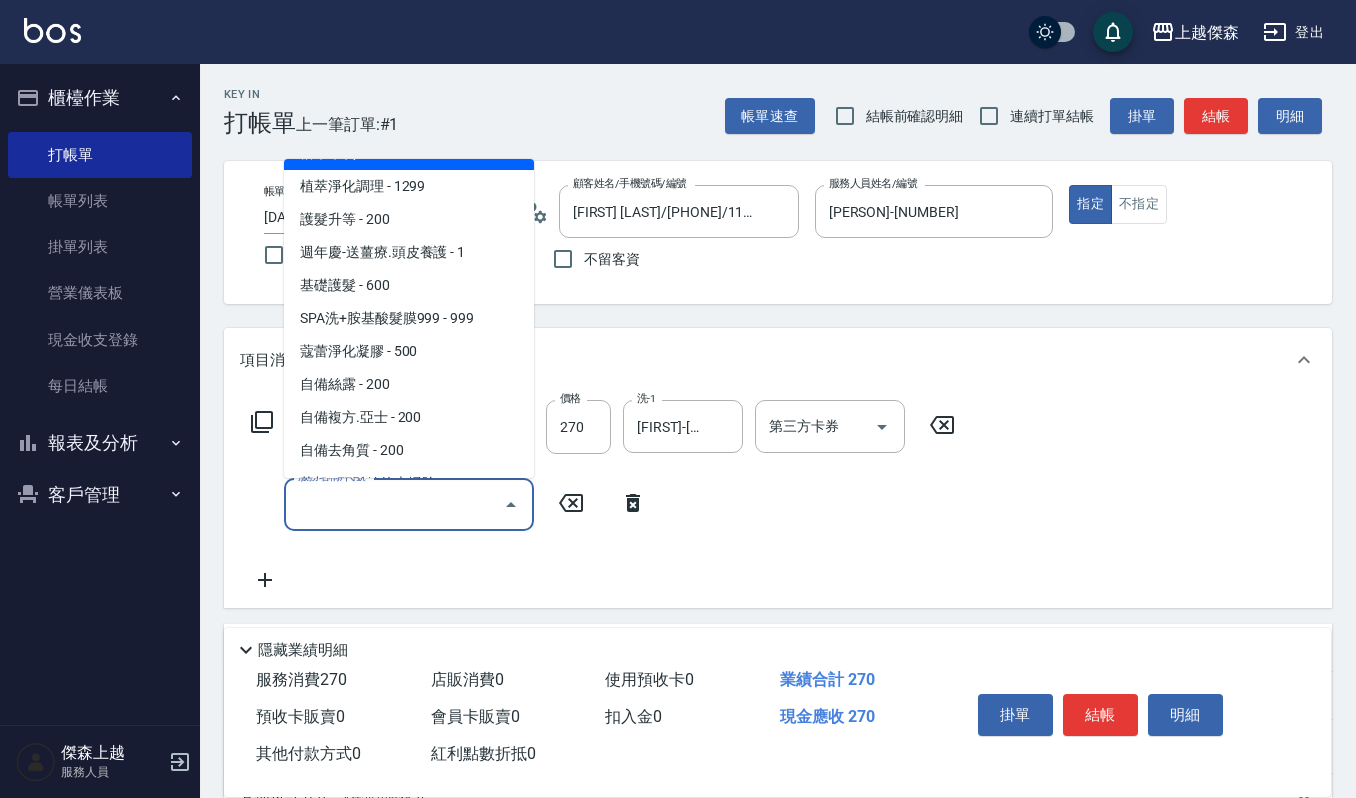 scroll, scrollTop: 1733, scrollLeft: 0, axis: vertical 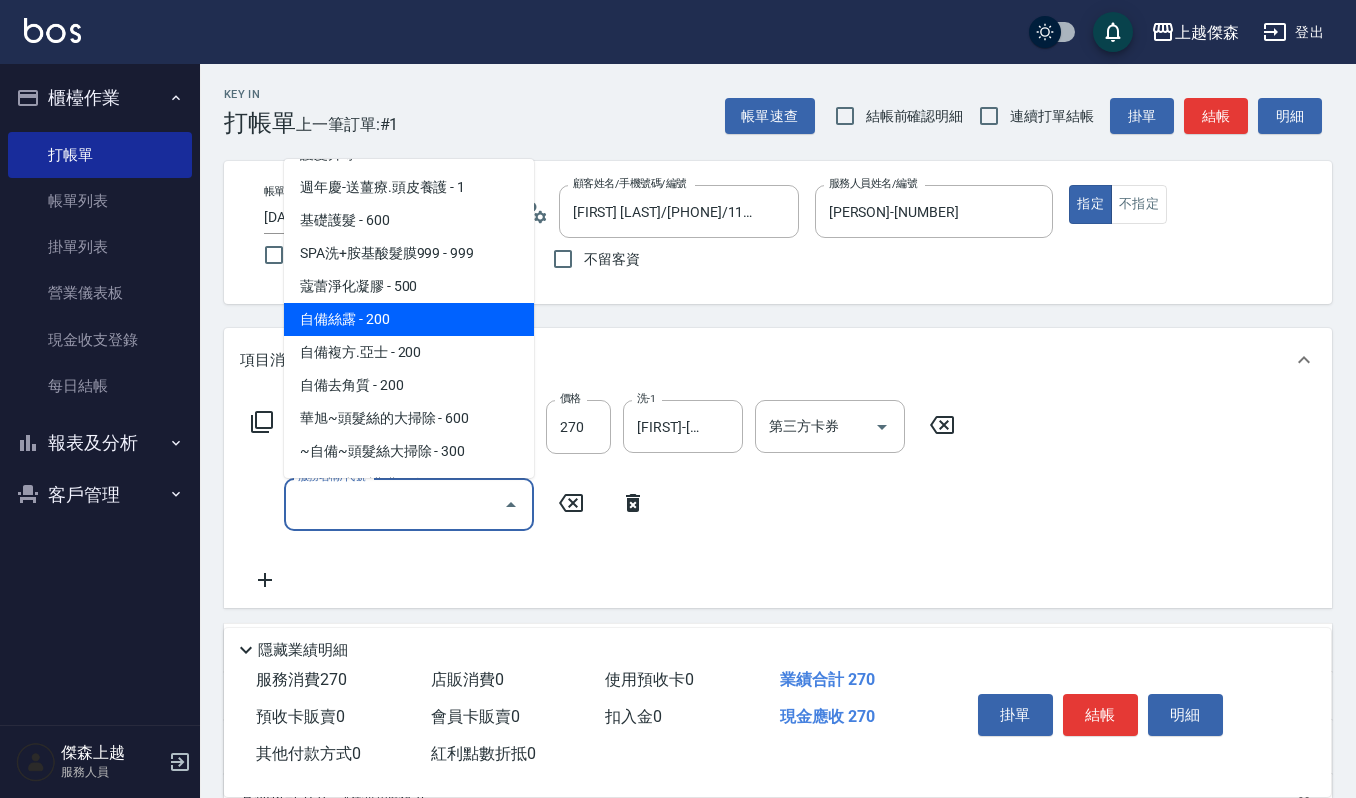 click on "自備絲露 - 200" at bounding box center (409, 319) 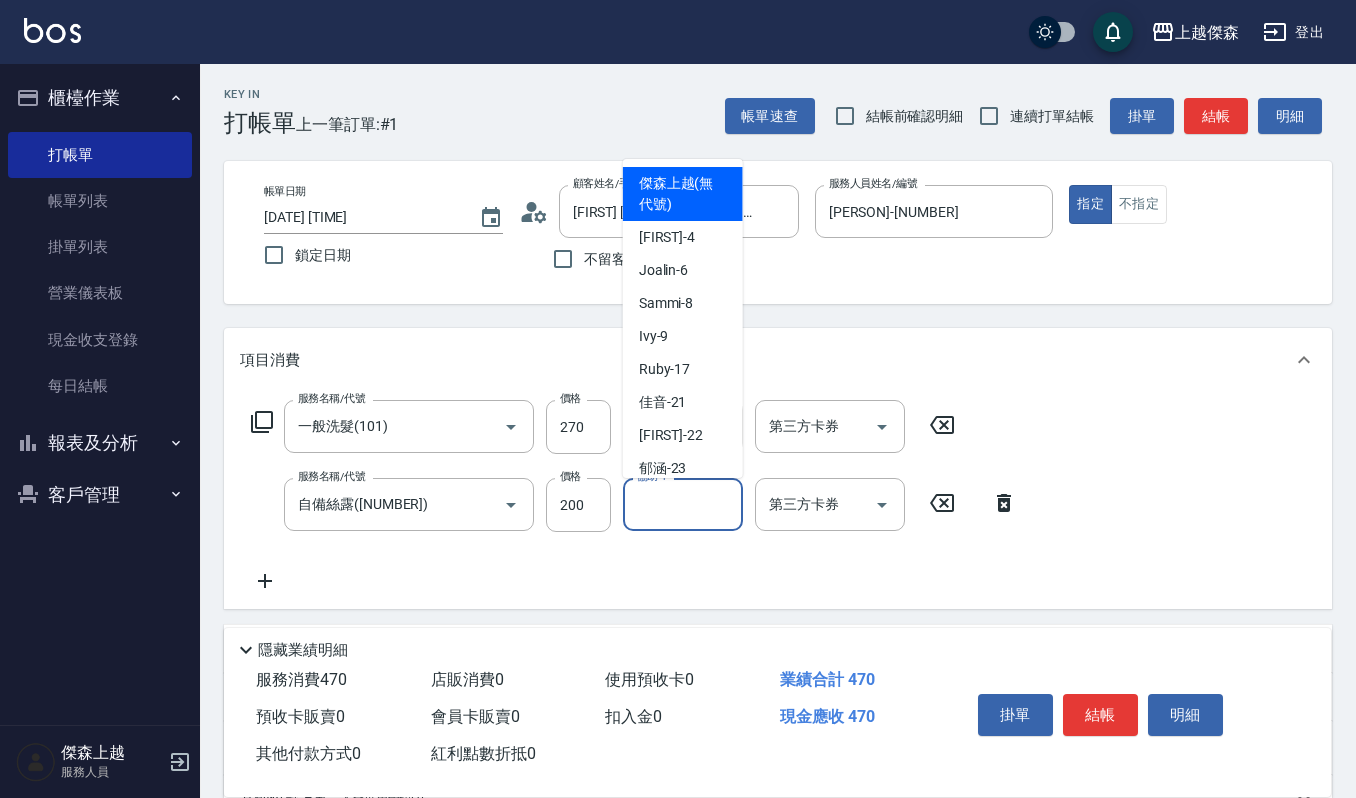 click on "協助-1" at bounding box center [683, 504] 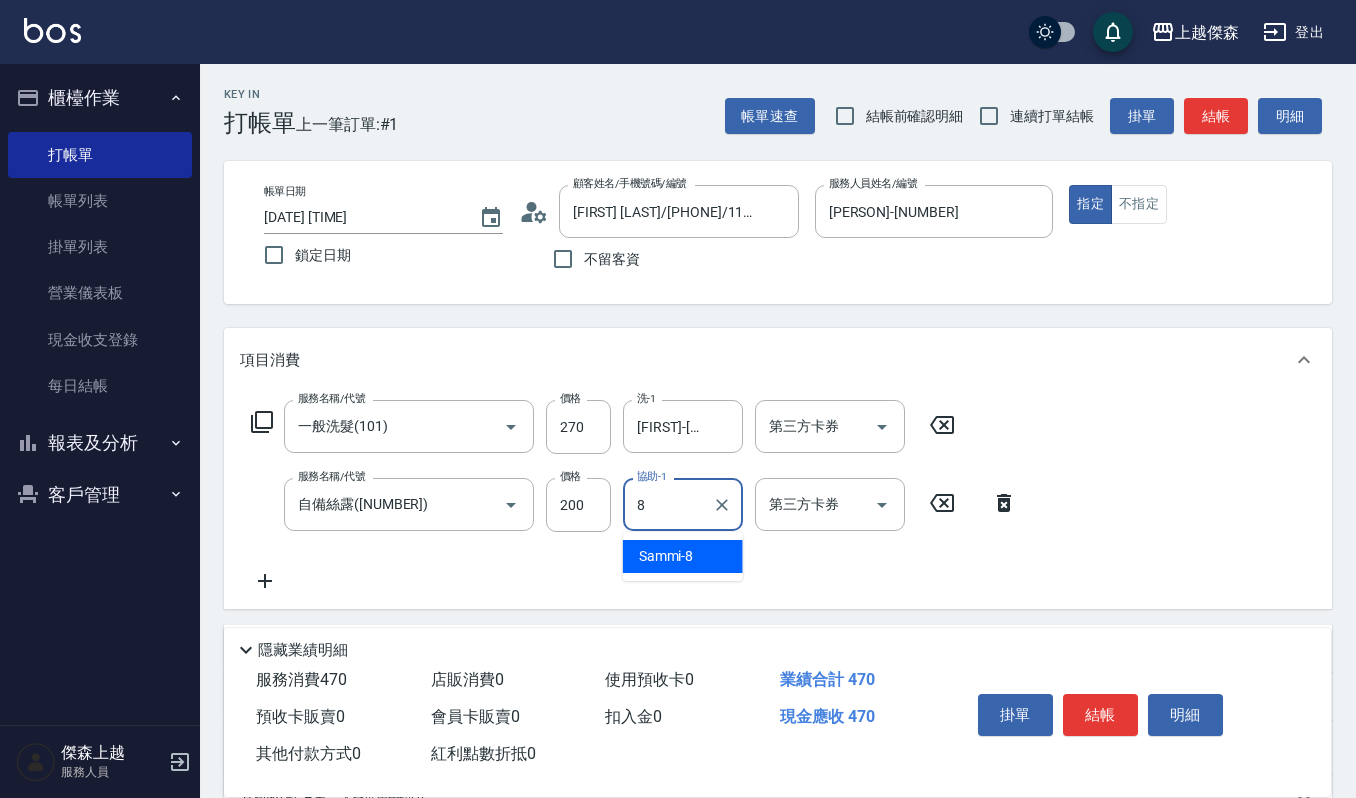type on "[PERSON]-[NUMBER]" 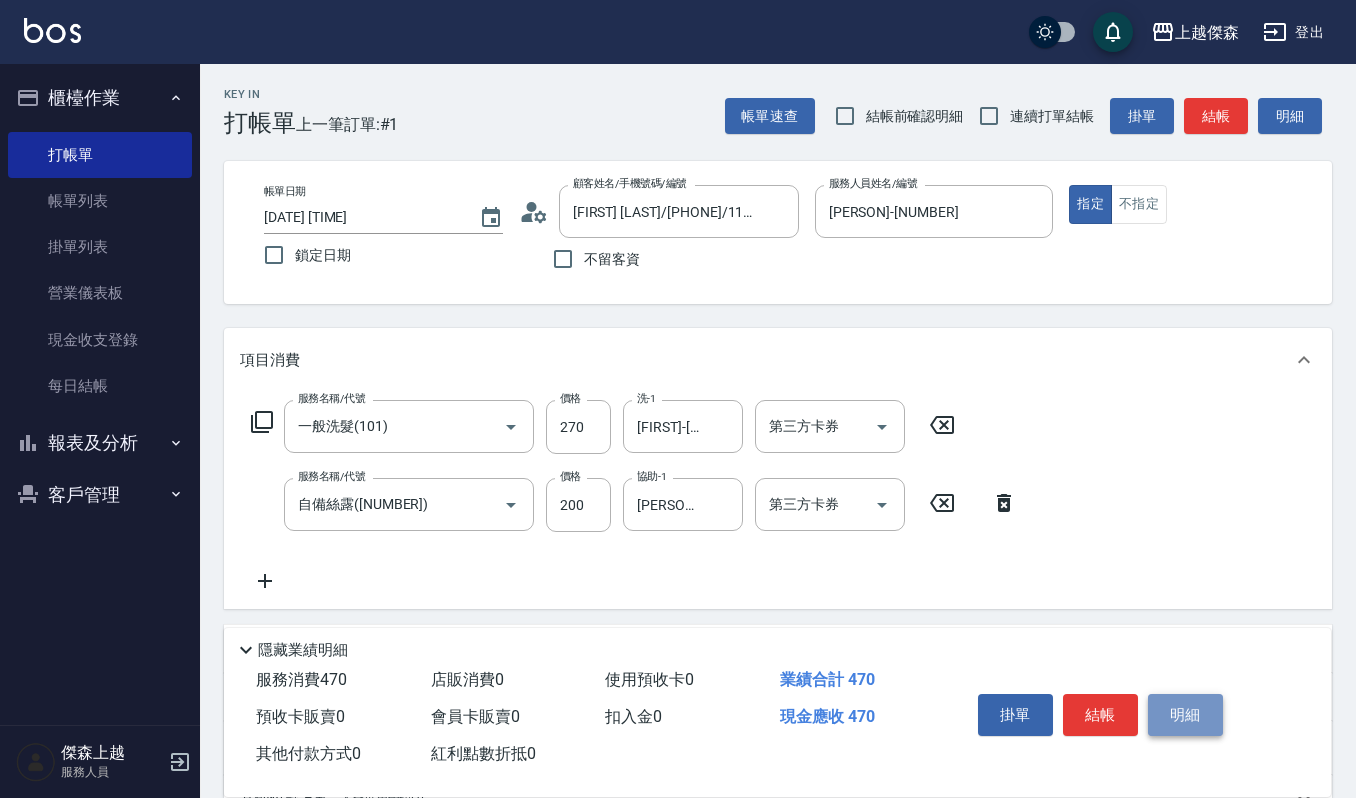 click on "明細" at bounding box center (1185, 715) 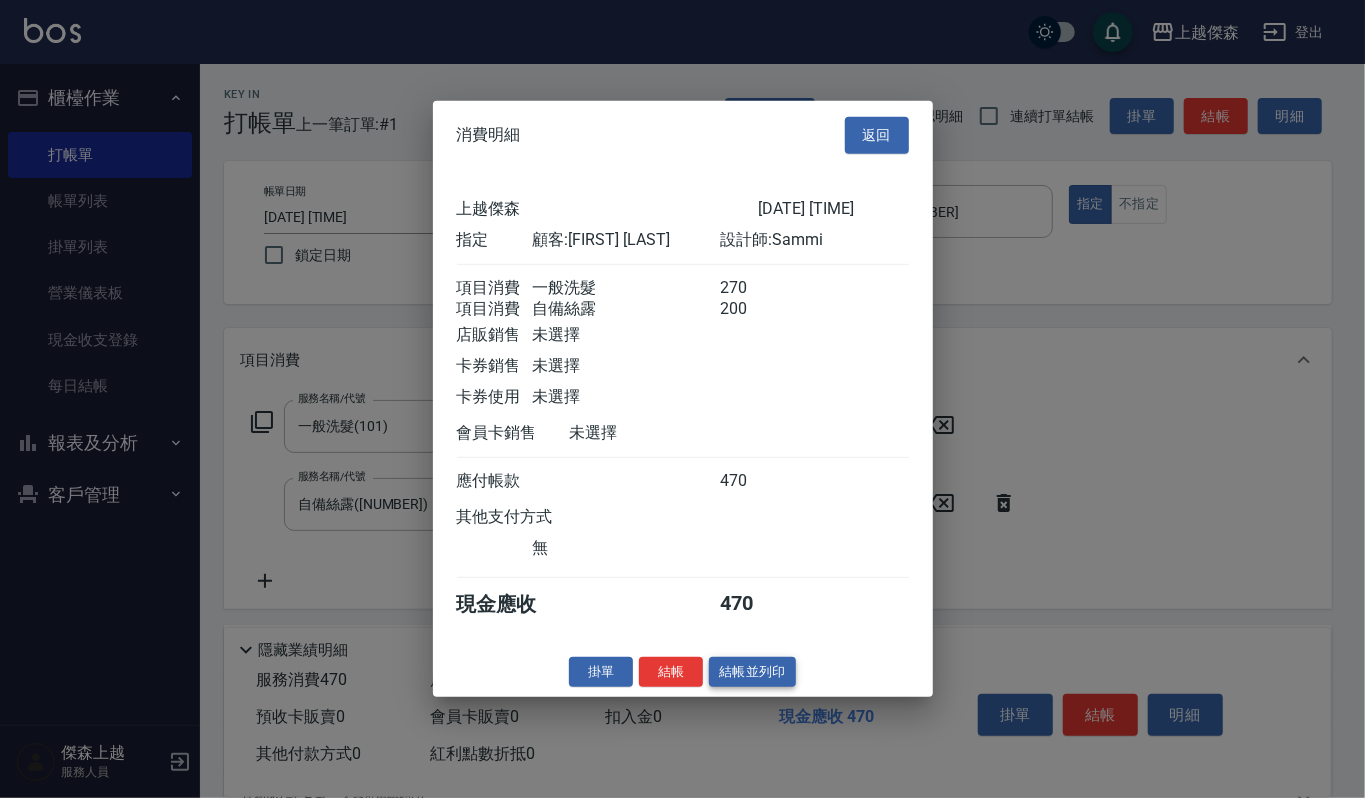 click on "結帳並列印" at bounding box center [752, 671] 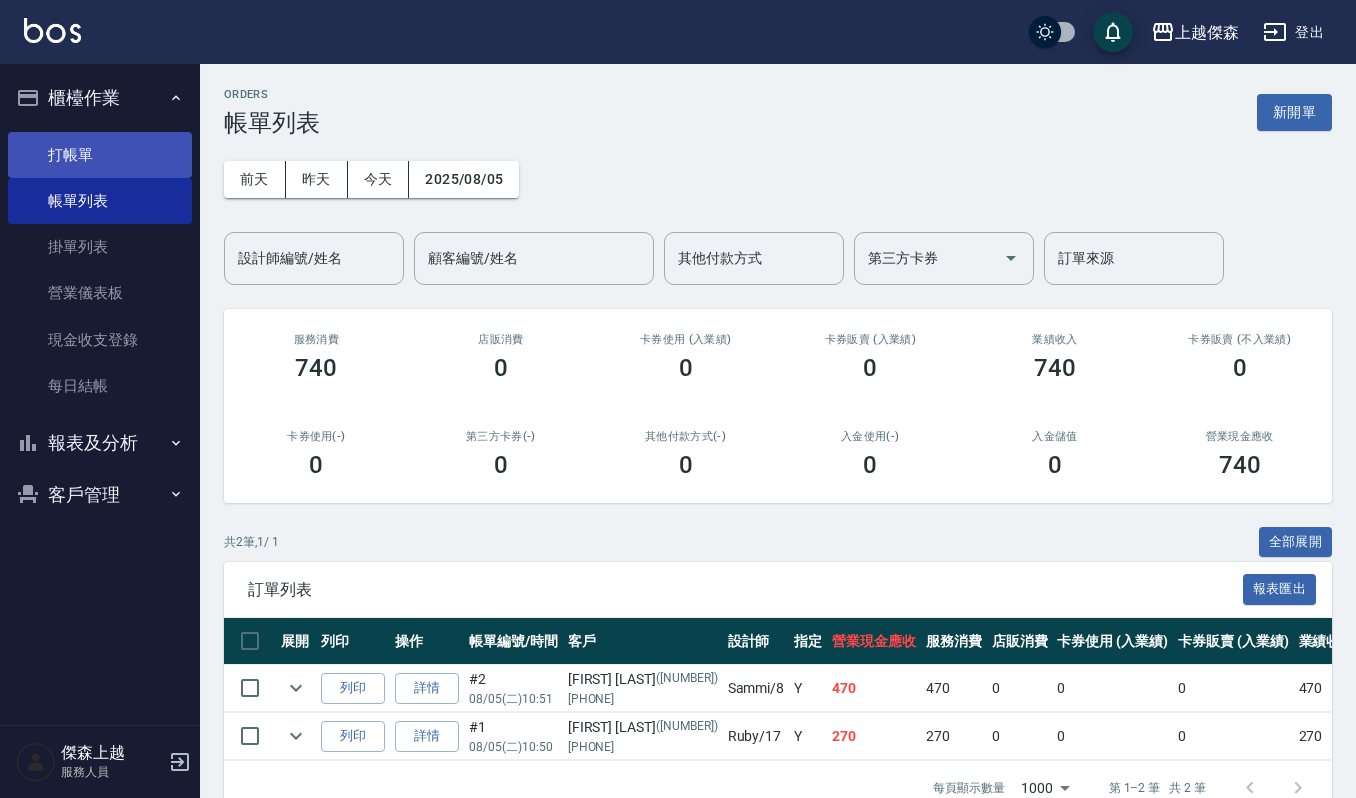 click on "打帳單" at bounding box center [100, 155] 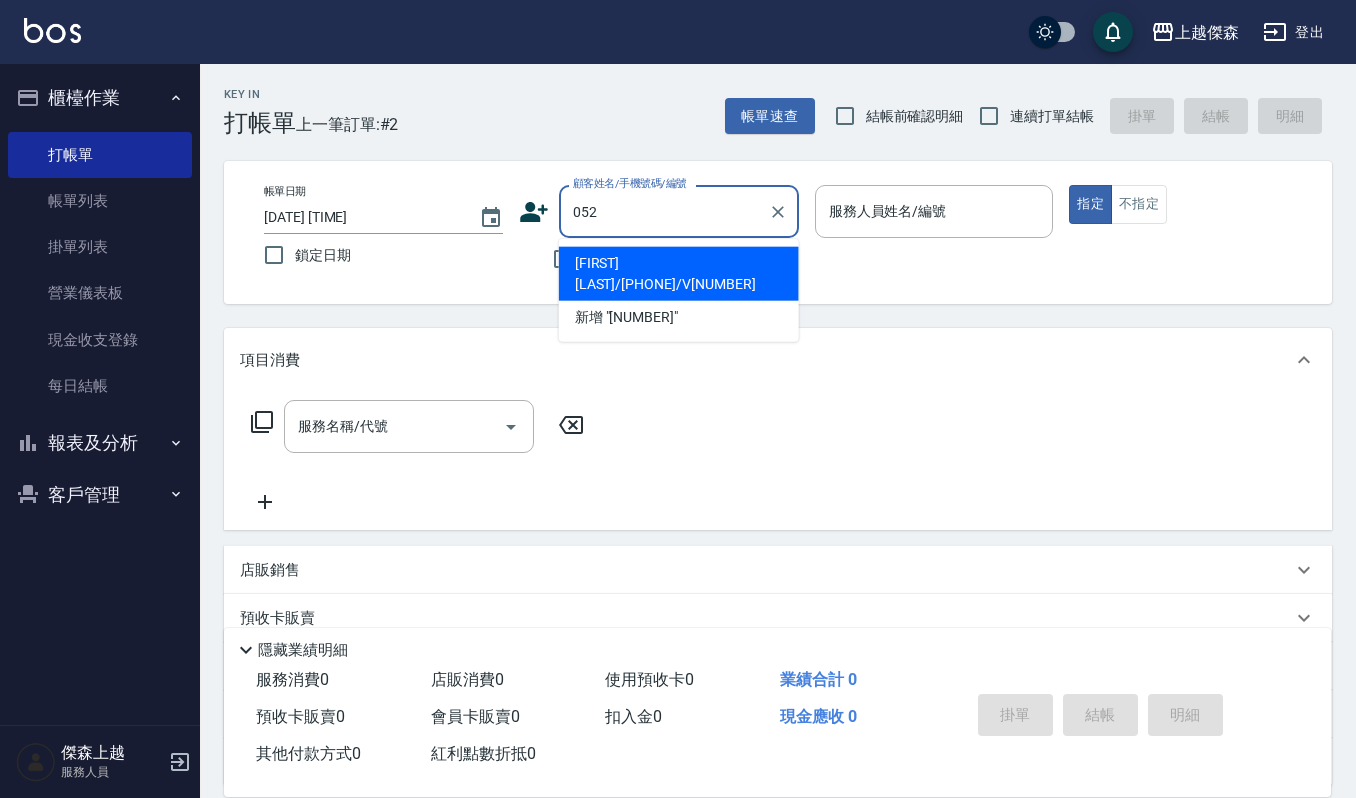 type on "[NUMBER]" 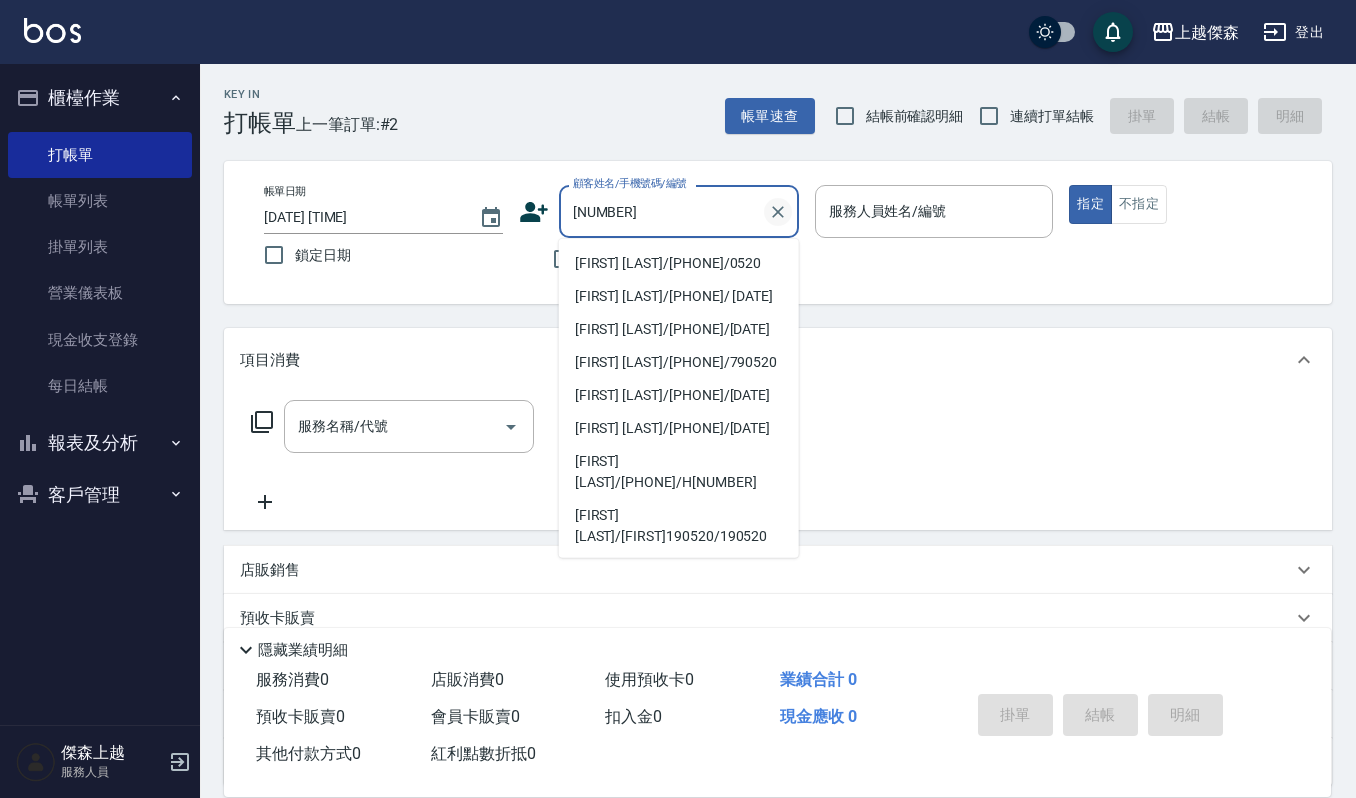 click 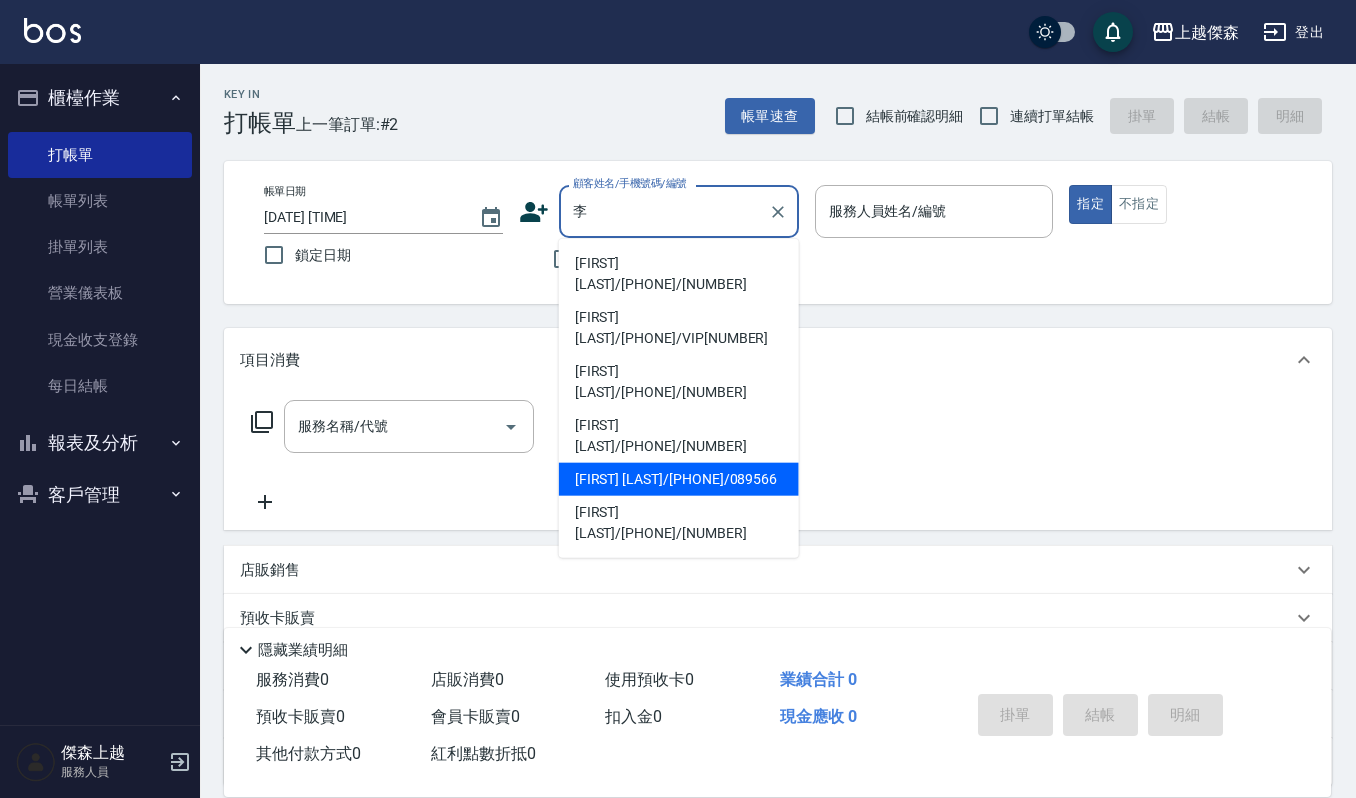 type on "[FIRST] [LAST]/[PHONE]/089566" 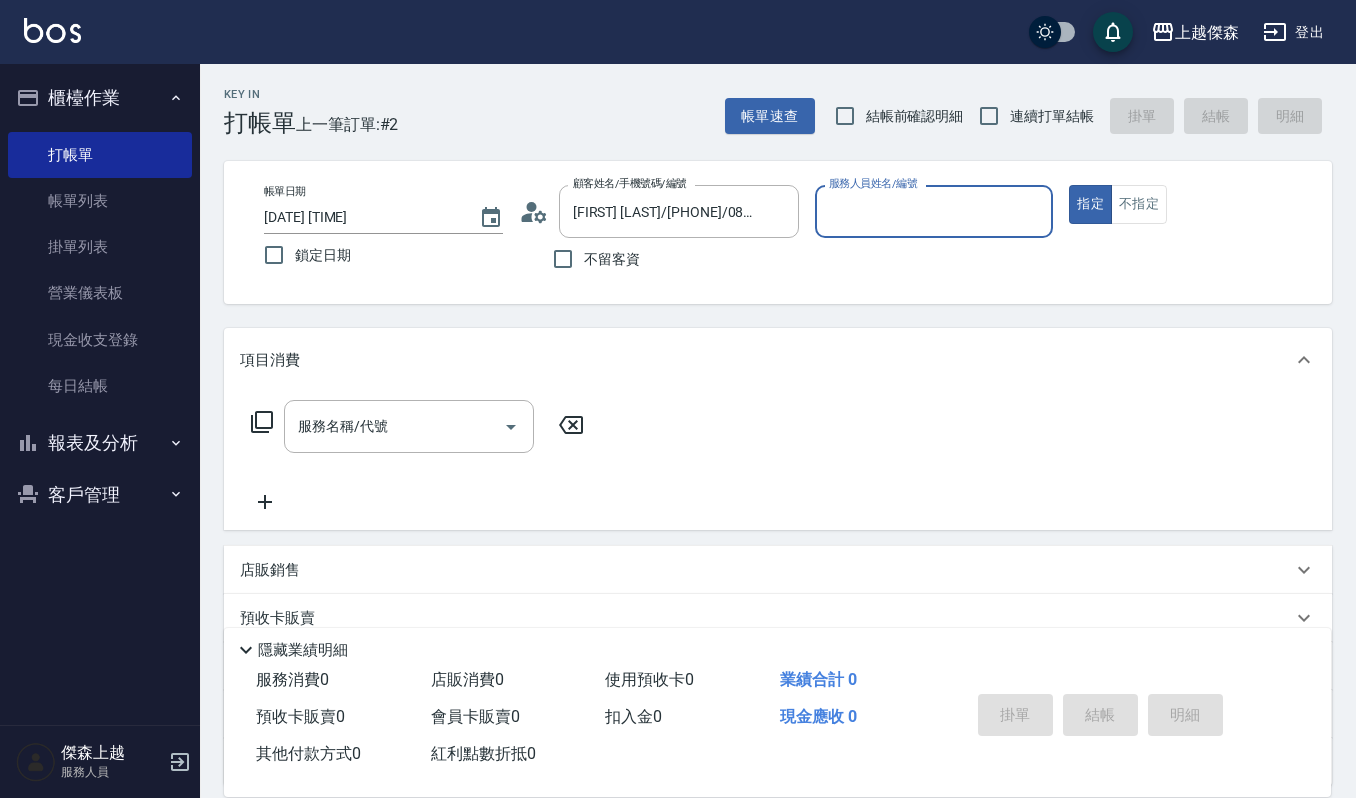 type on "Ruby-17" 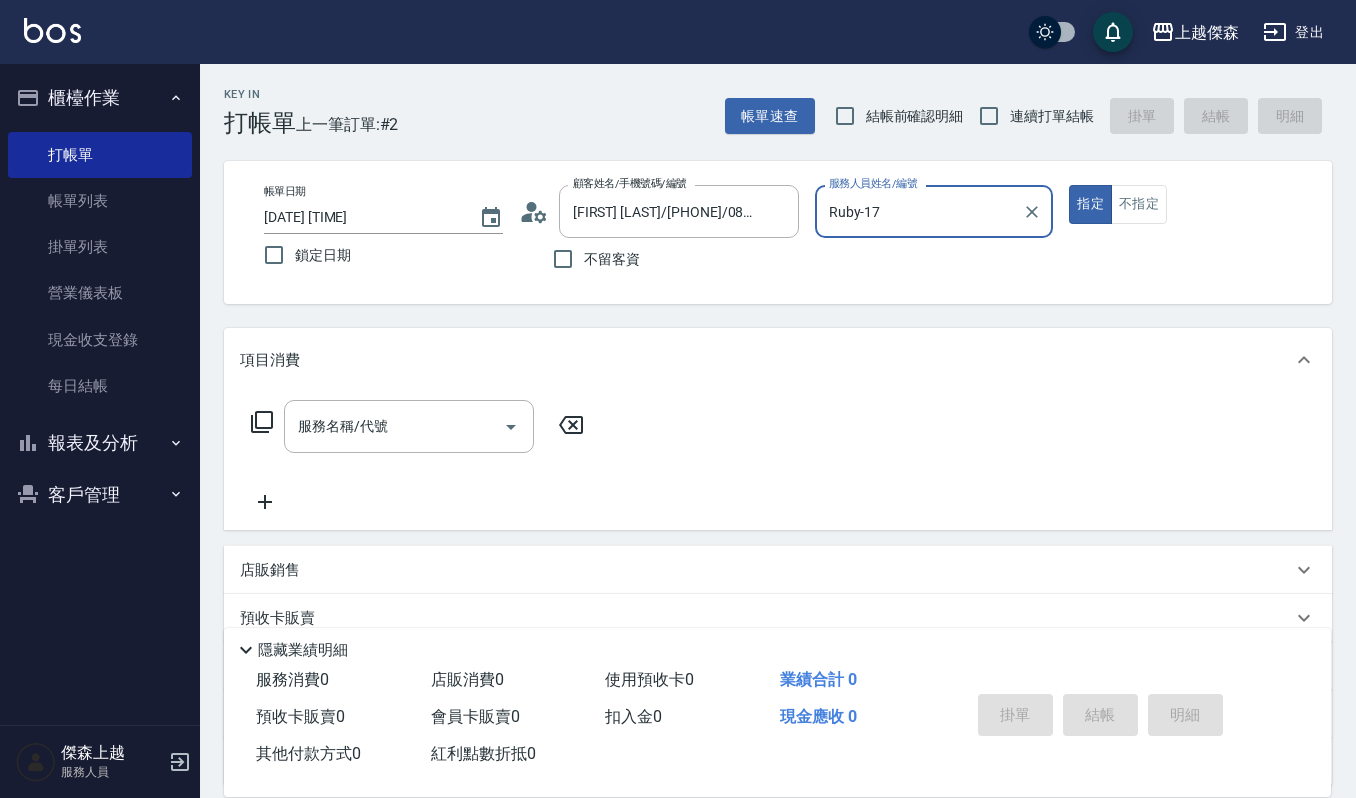 click on "指定" at bounding box center (1090, 204) 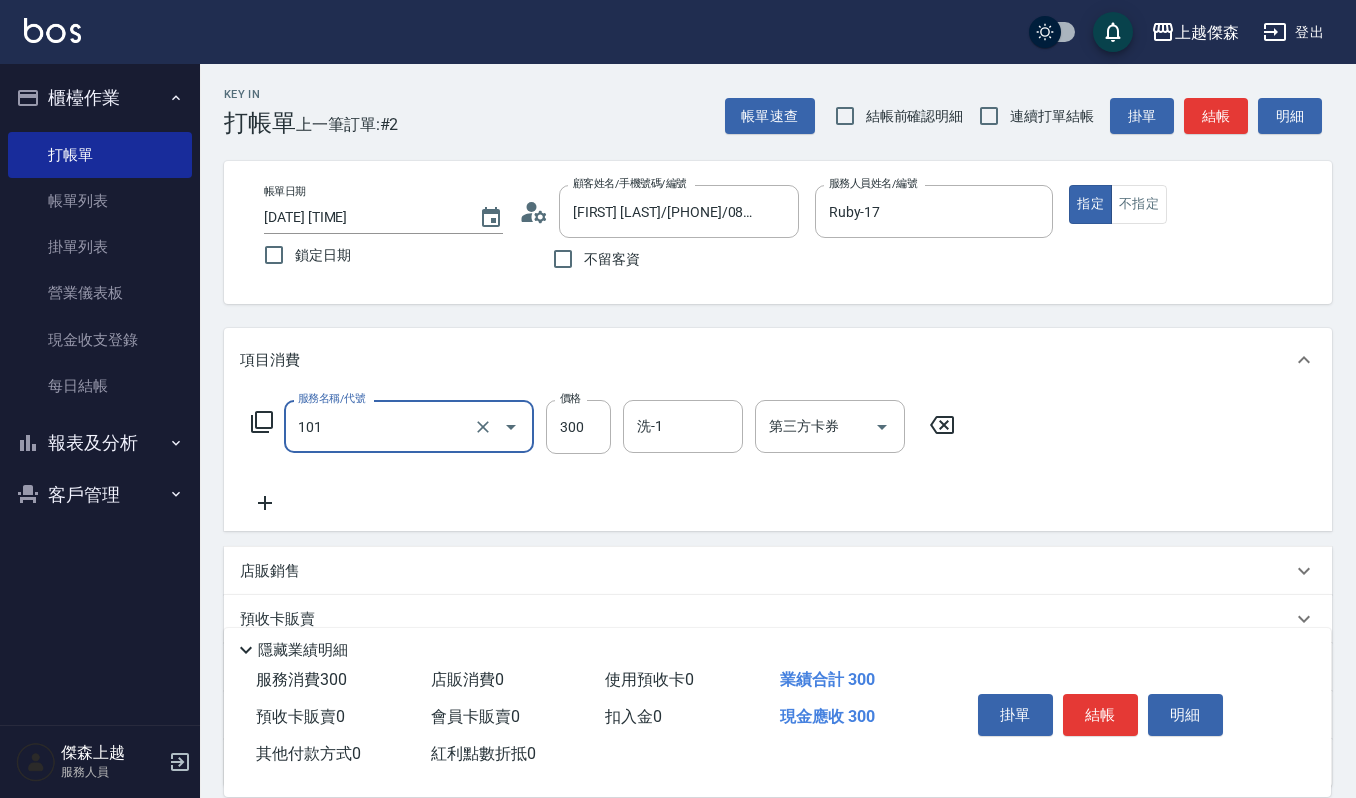 type on "一般洗髮(101)" 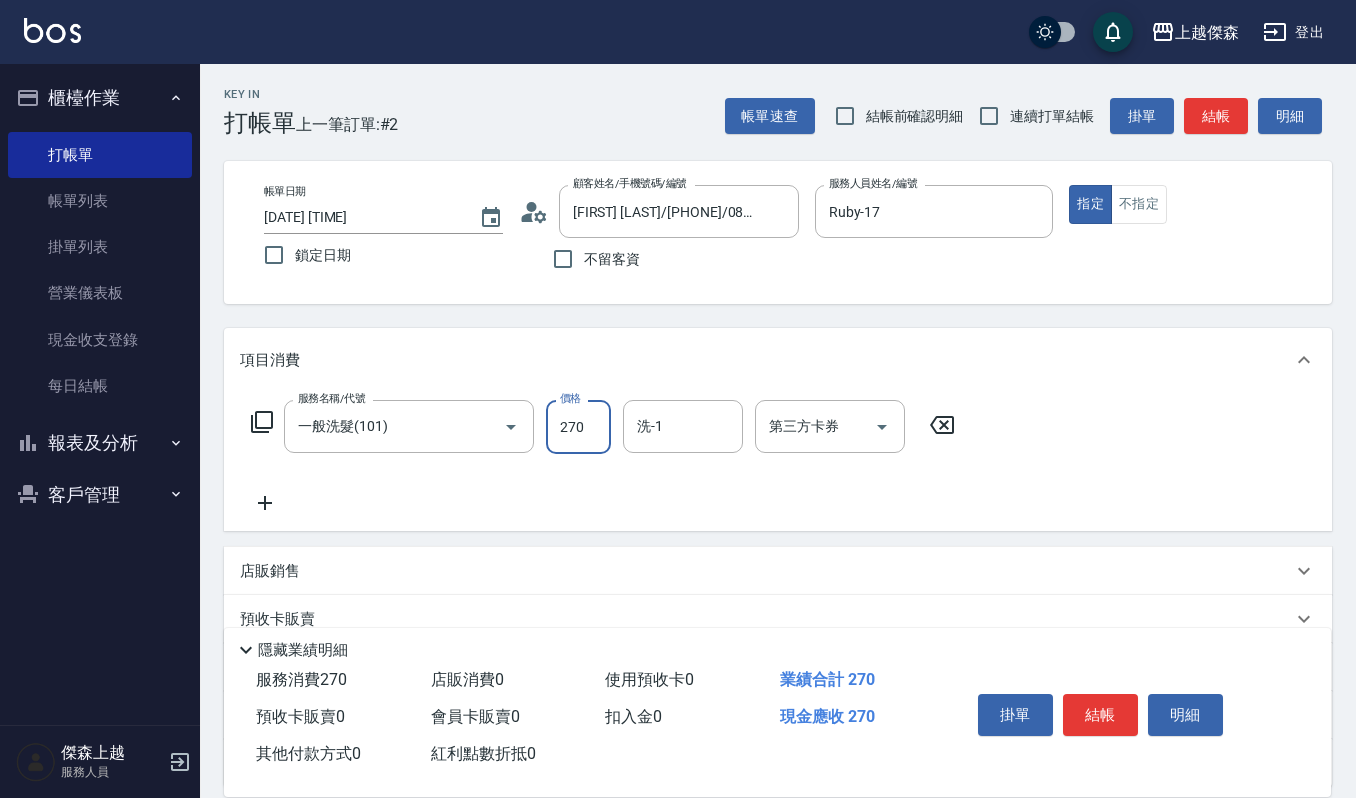 type on "270" 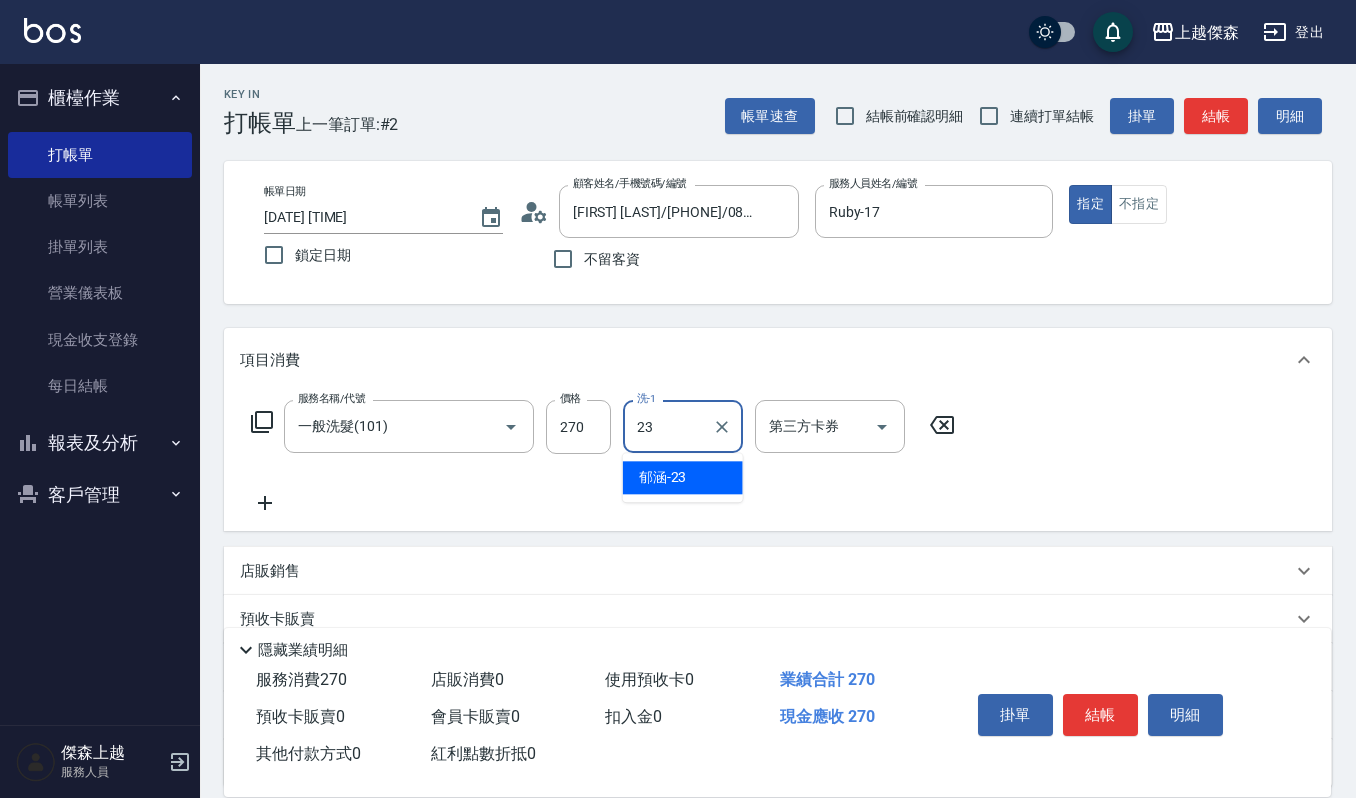 type on "[FIRST]-[NUMBER]" 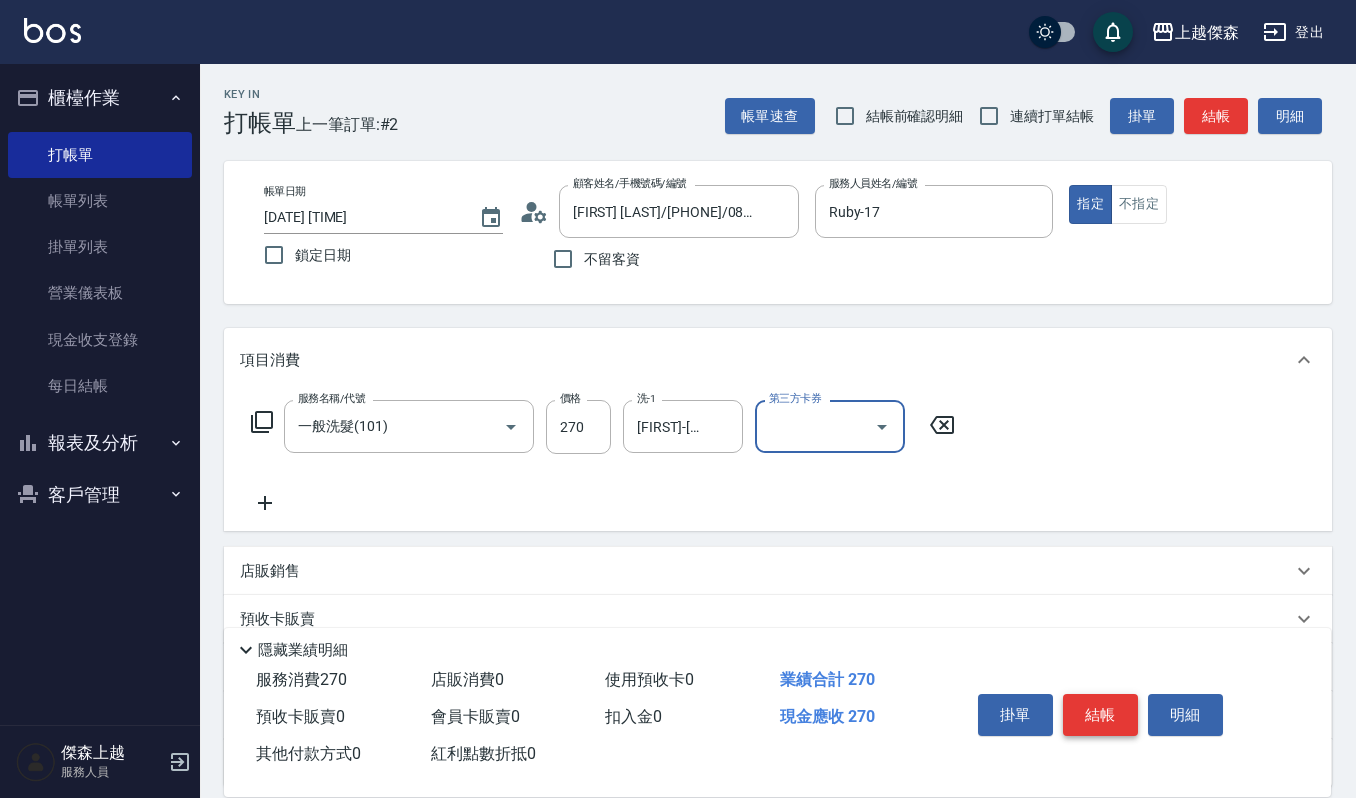click on "結帳" at bounding box center [1100, 715] 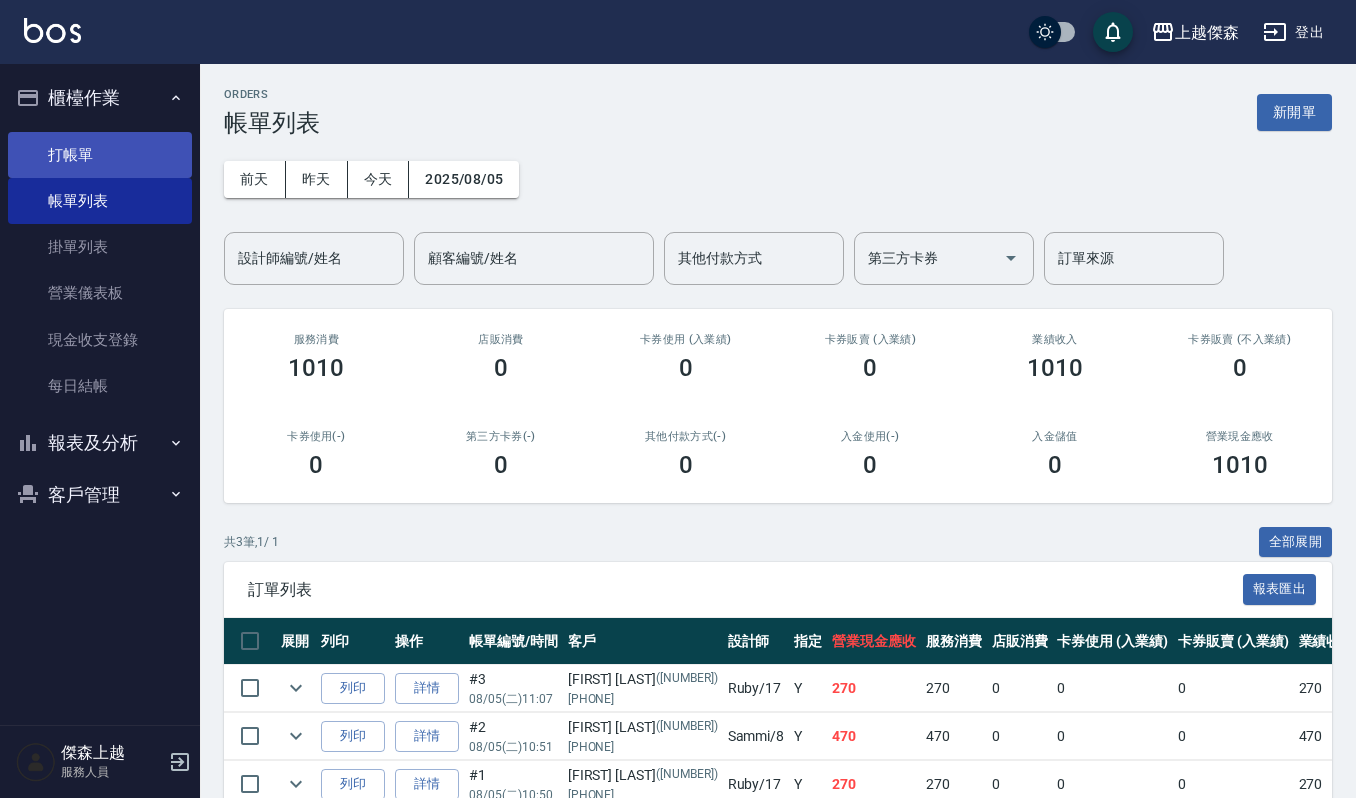 click on "打帳單" at bounding box center (100, 155) 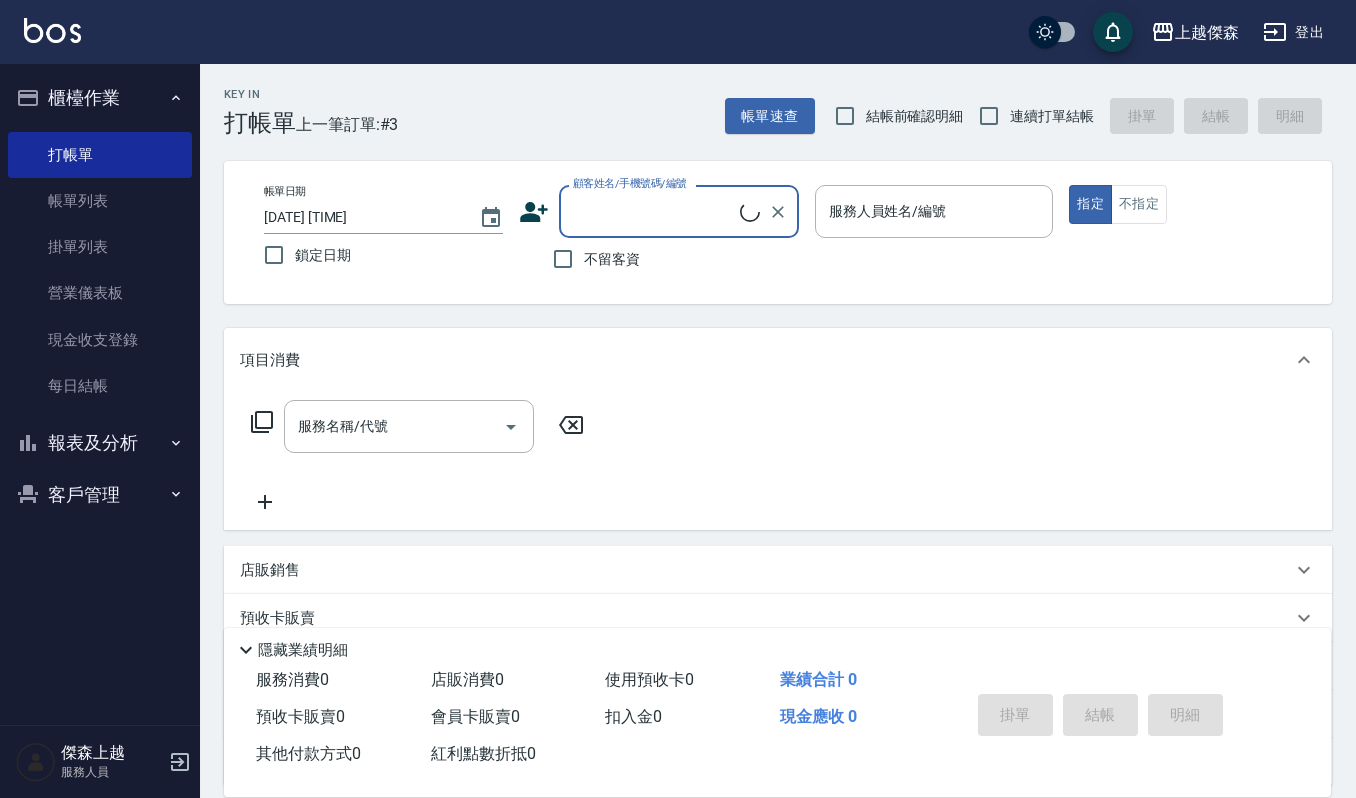 click on "客戶管理" at bounding box center [100, 495] 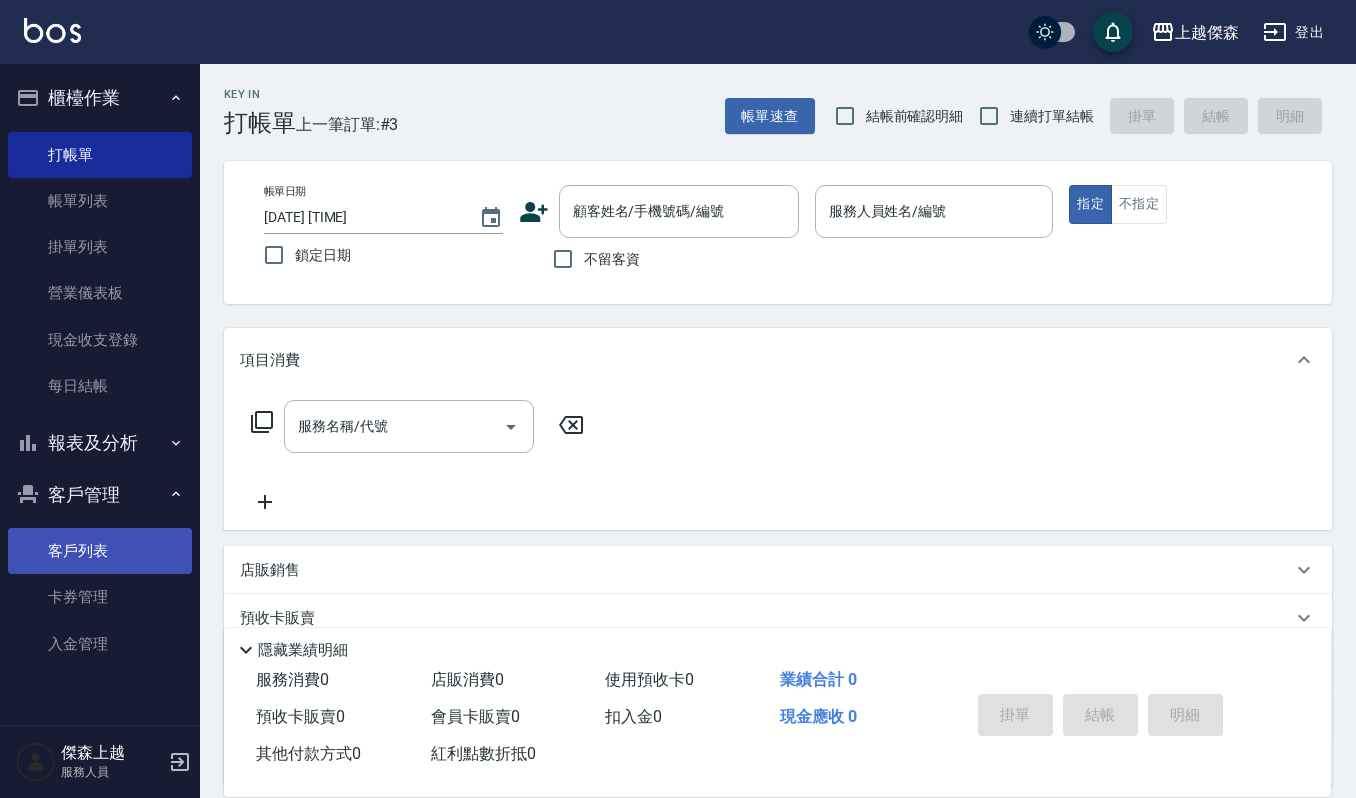 click on "客戶列表" at bounding box center [100, 551] 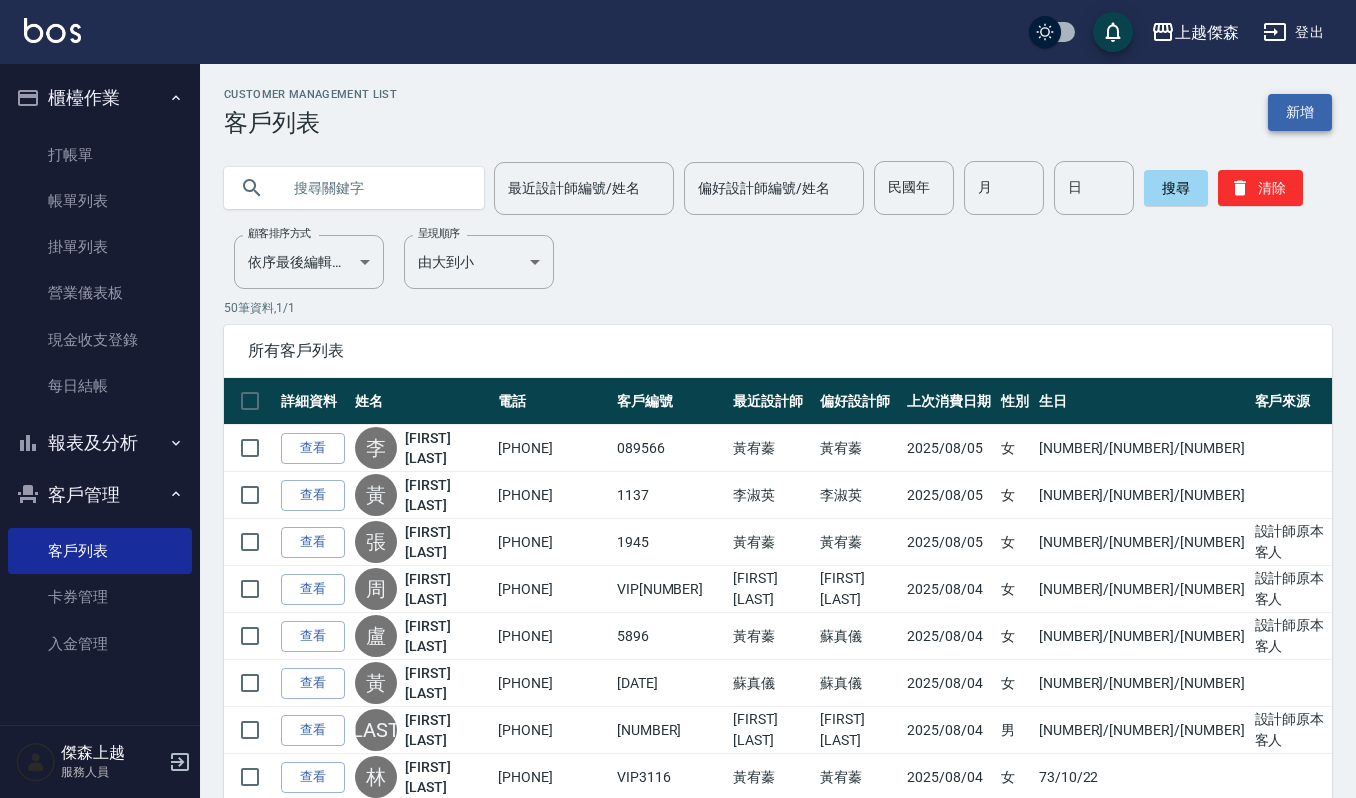 click on "新增" at bounding box center [1300, 112] 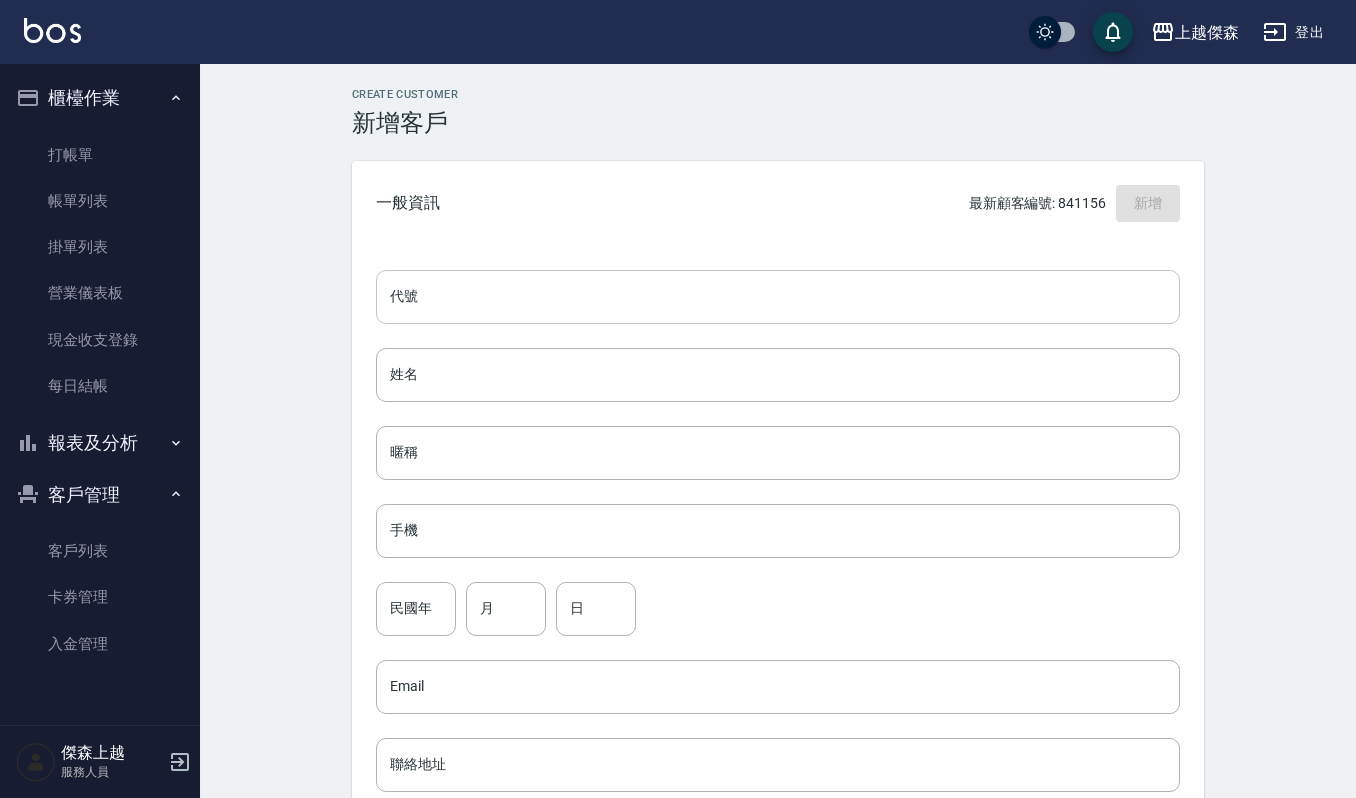 click on "代號" at bounding box center [778, 297] 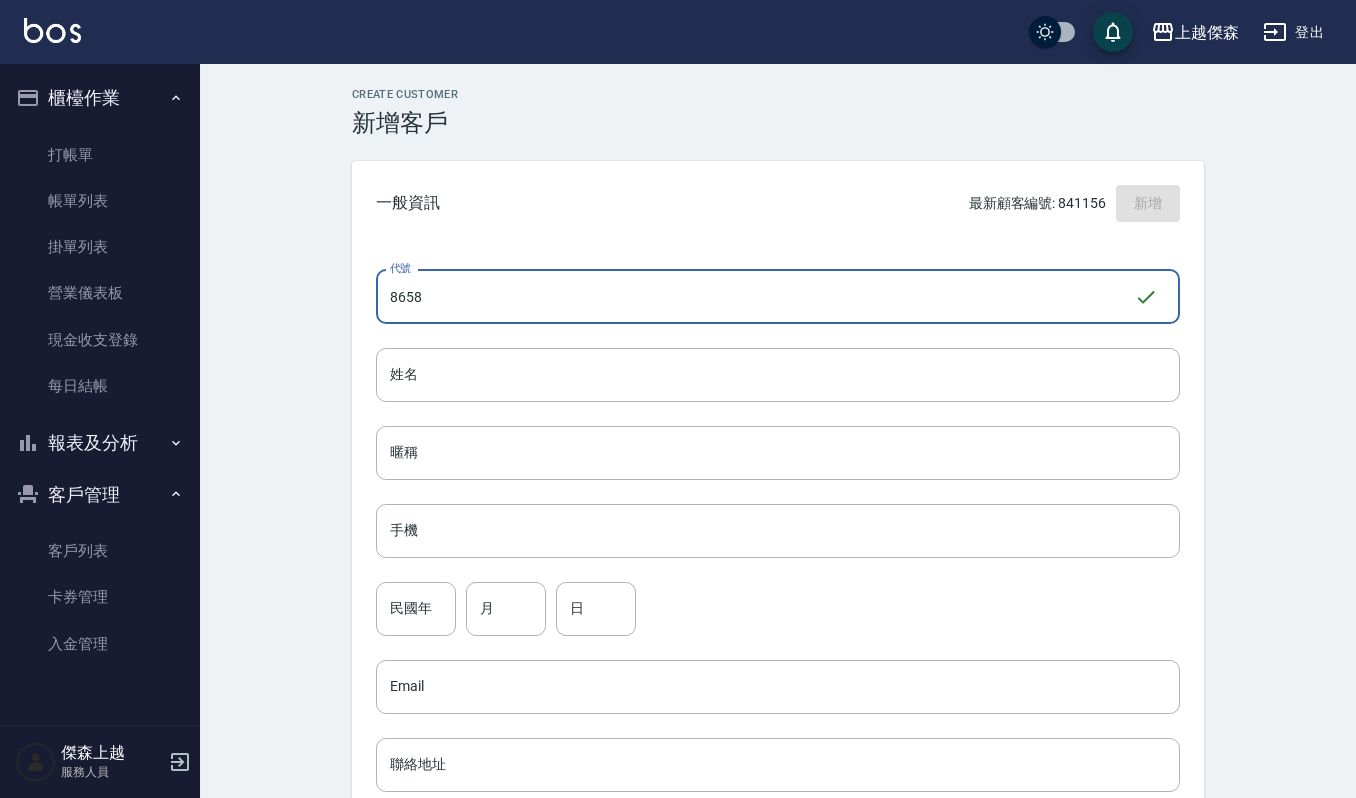 type on "8658" 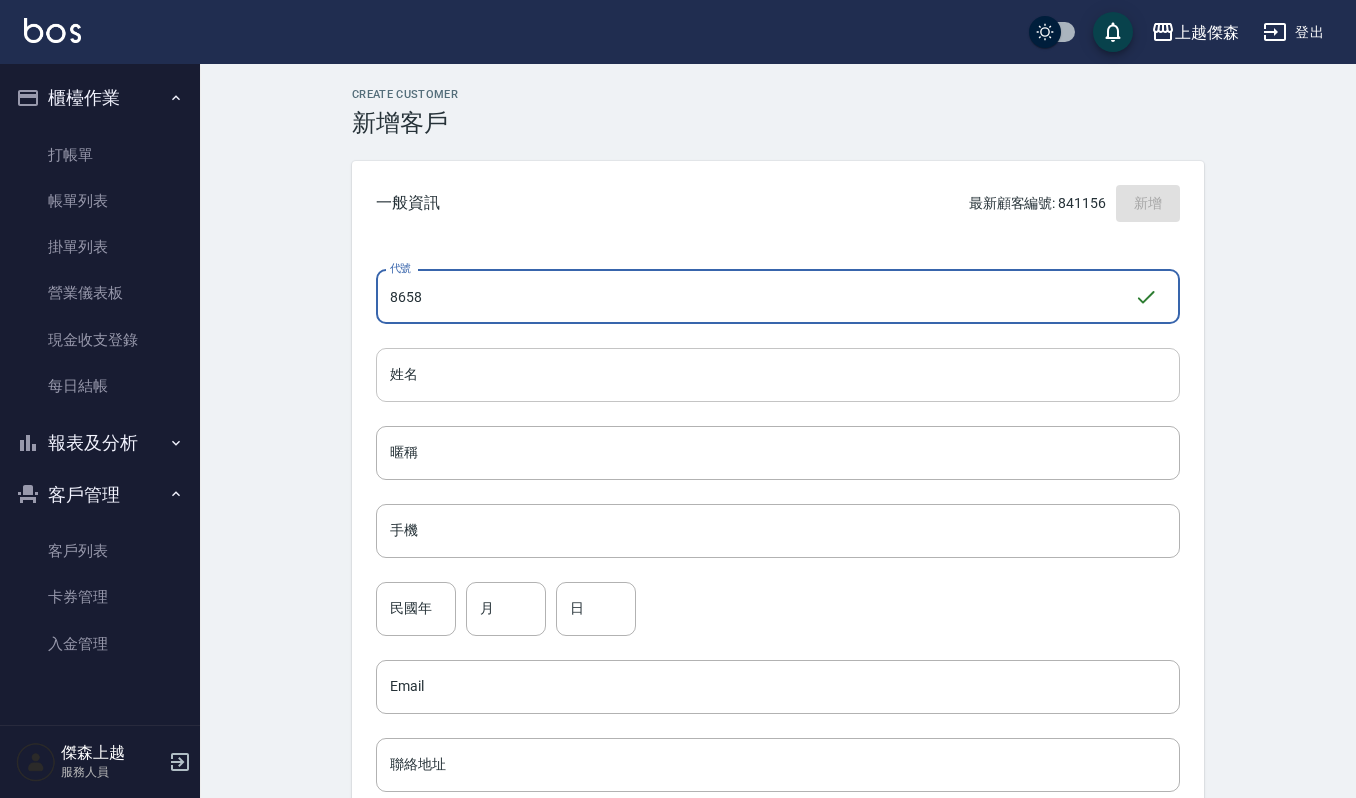 click on "姓名" at bounding box center (778, 375) 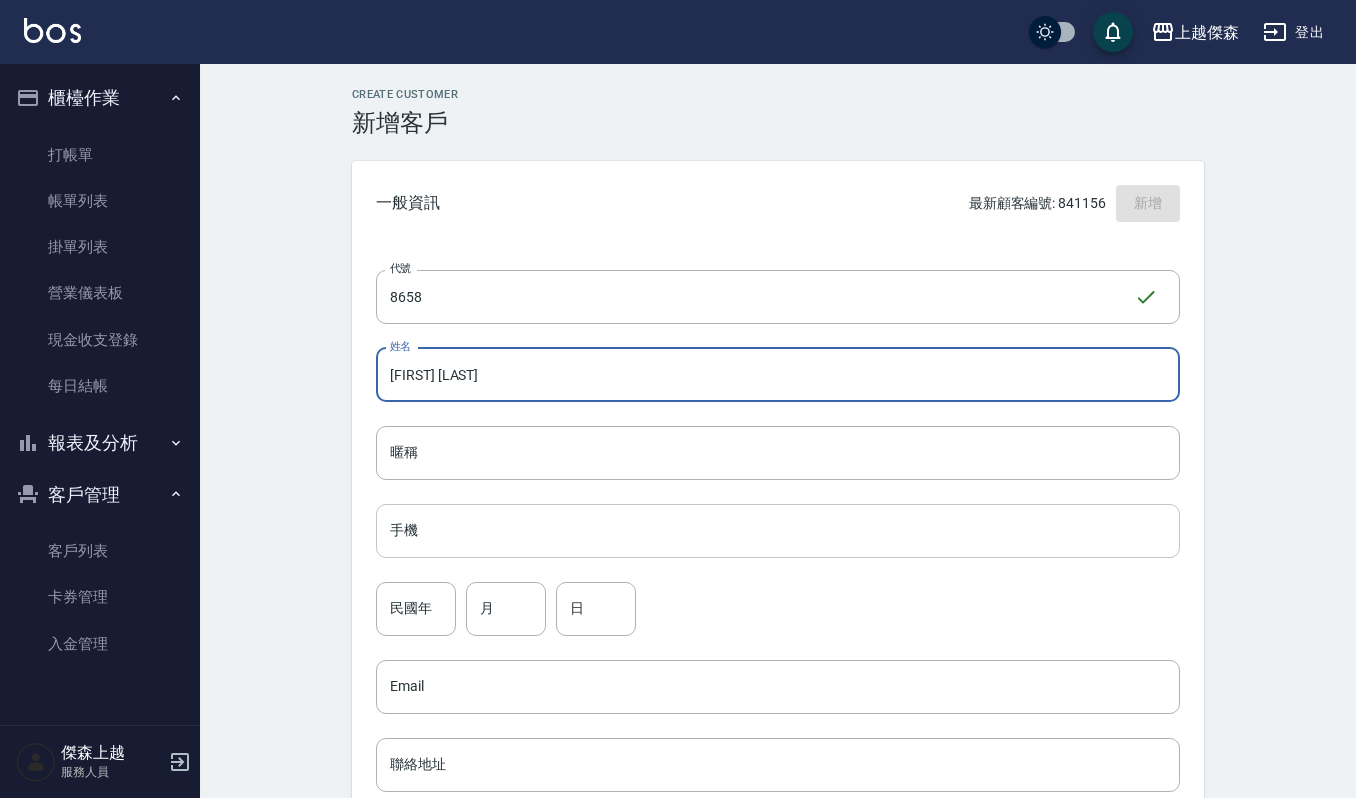 type on "[FIRST] [LAST]" 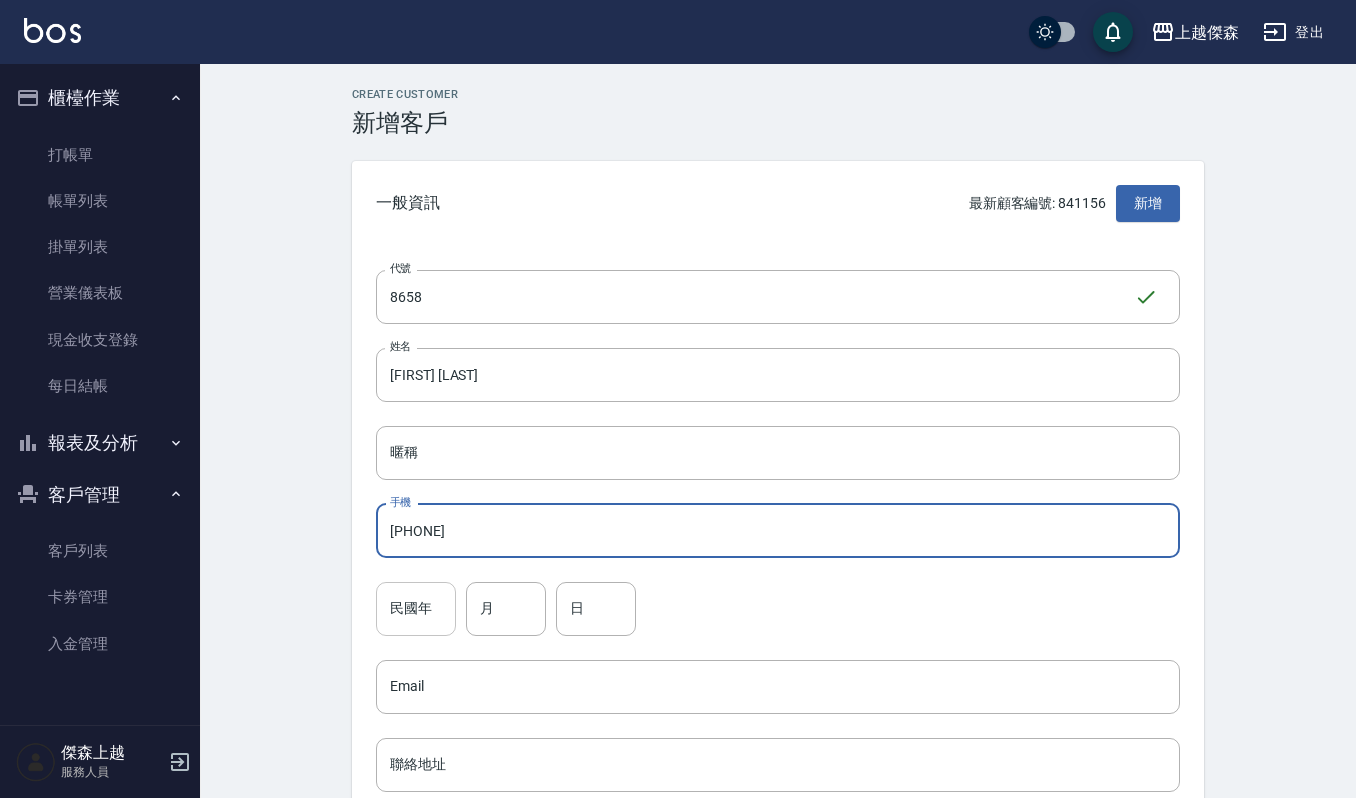 type on "[PHONE]" 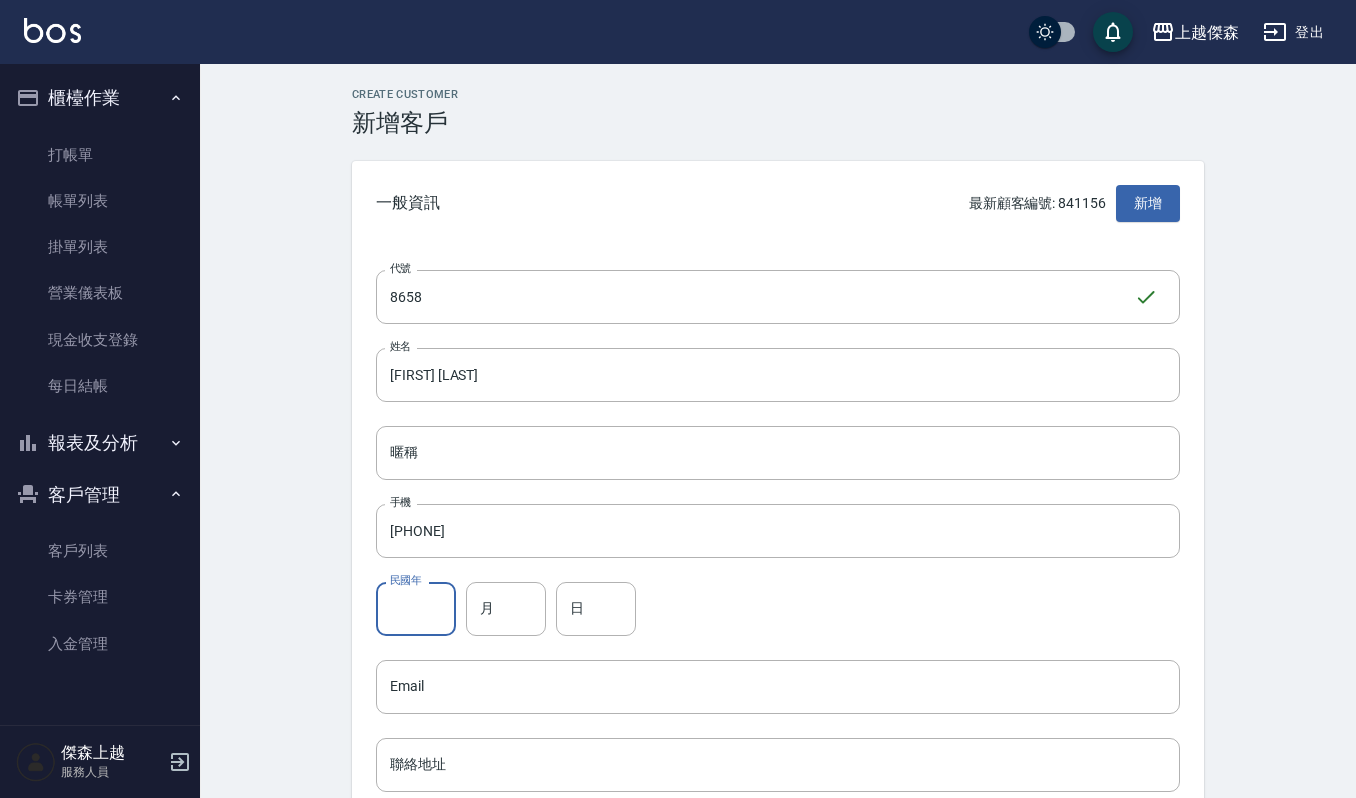 click on "民國年" at bounding box center (416, 609) 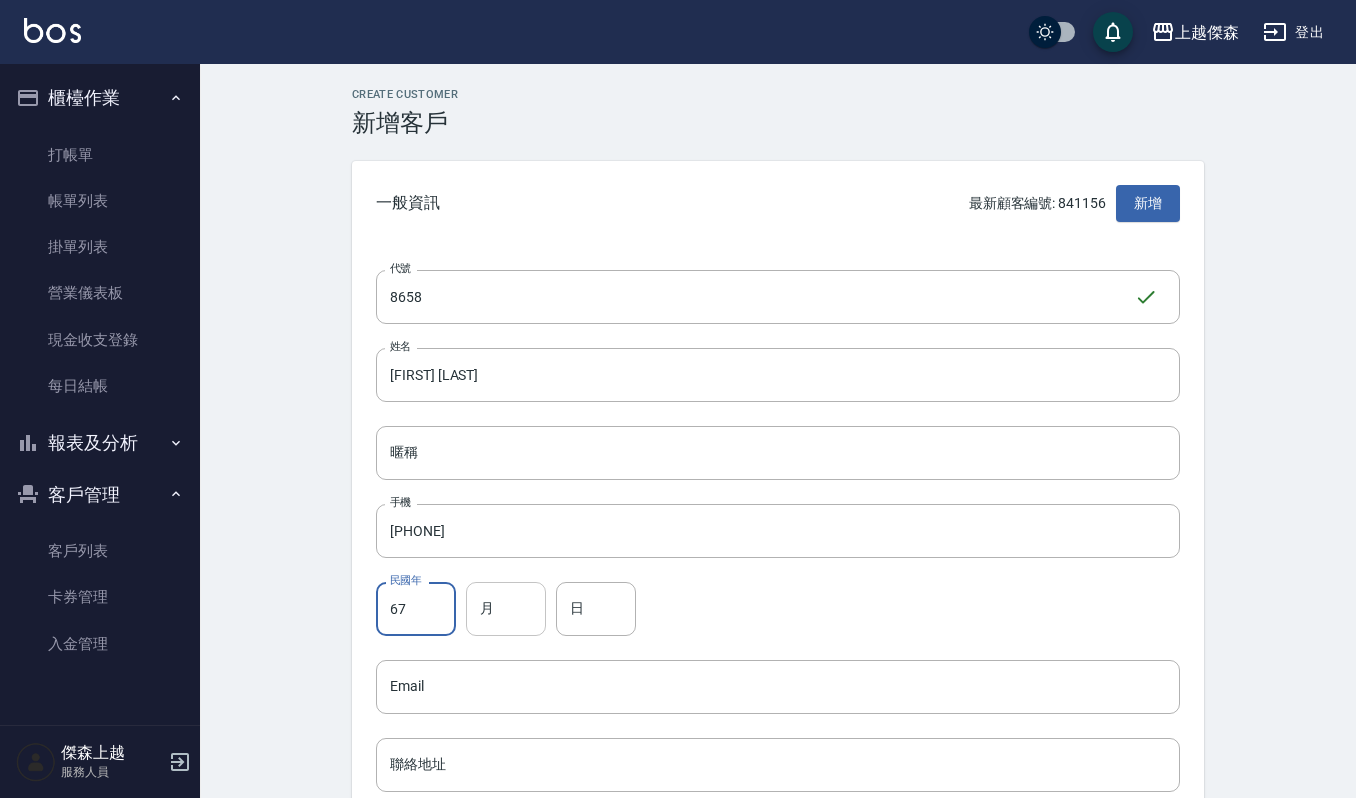 type on "67" 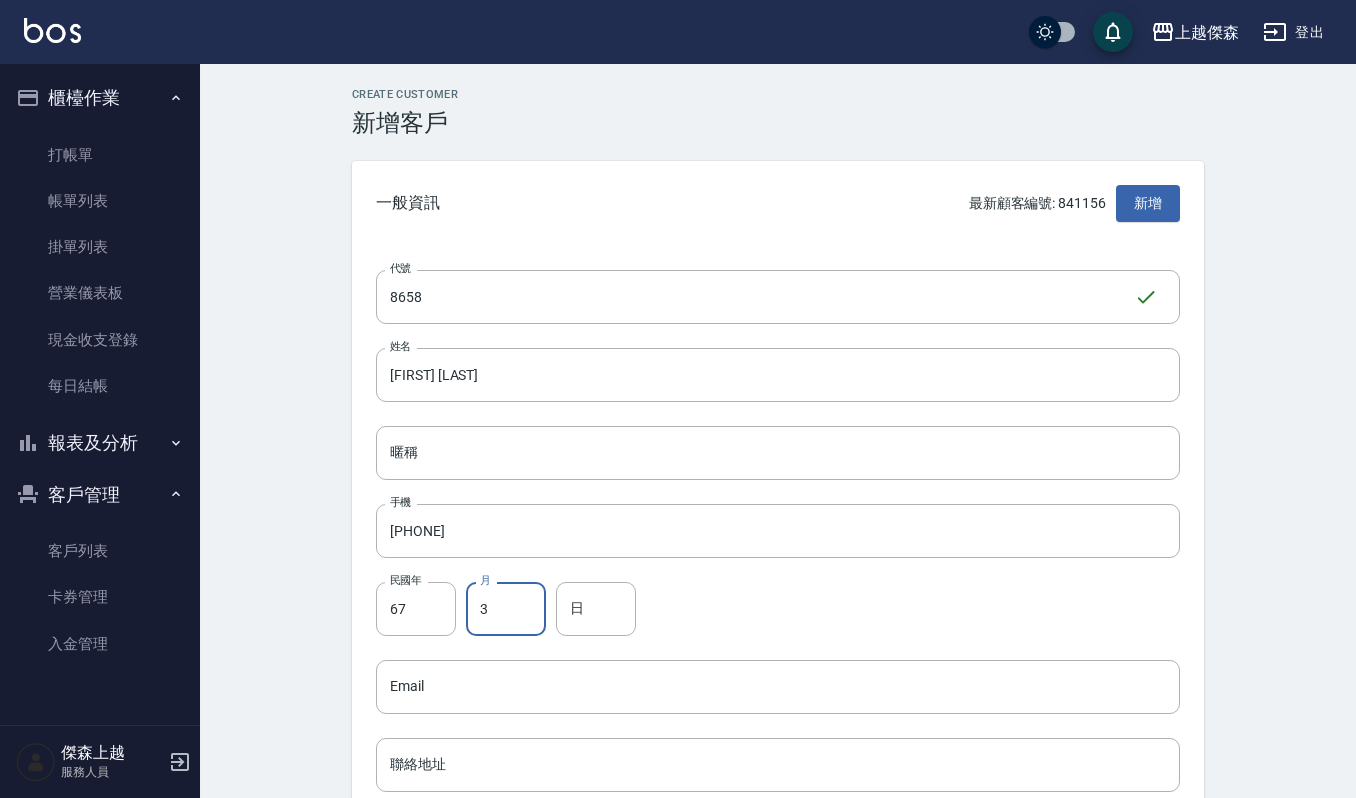 type on "3" 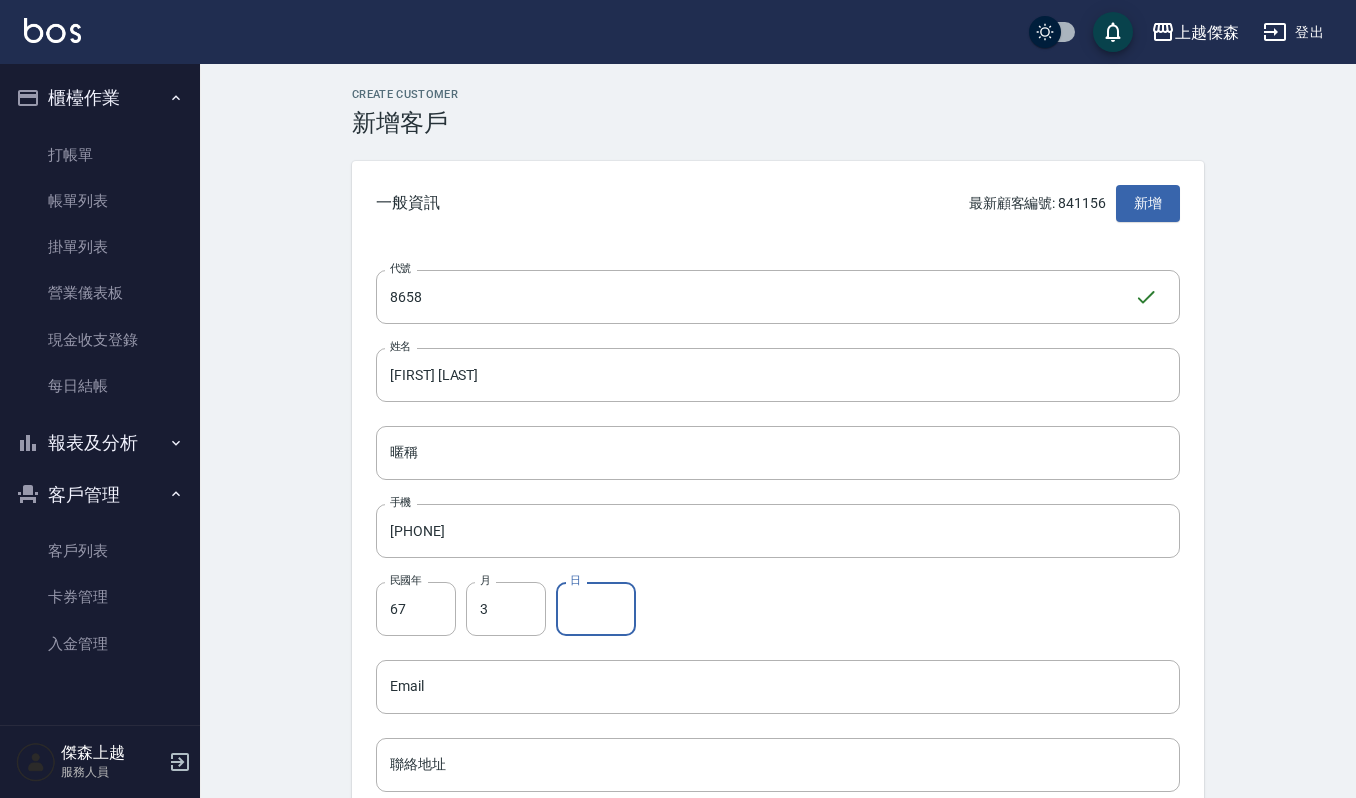 click on "日 日" at bounding box center (596, 609) 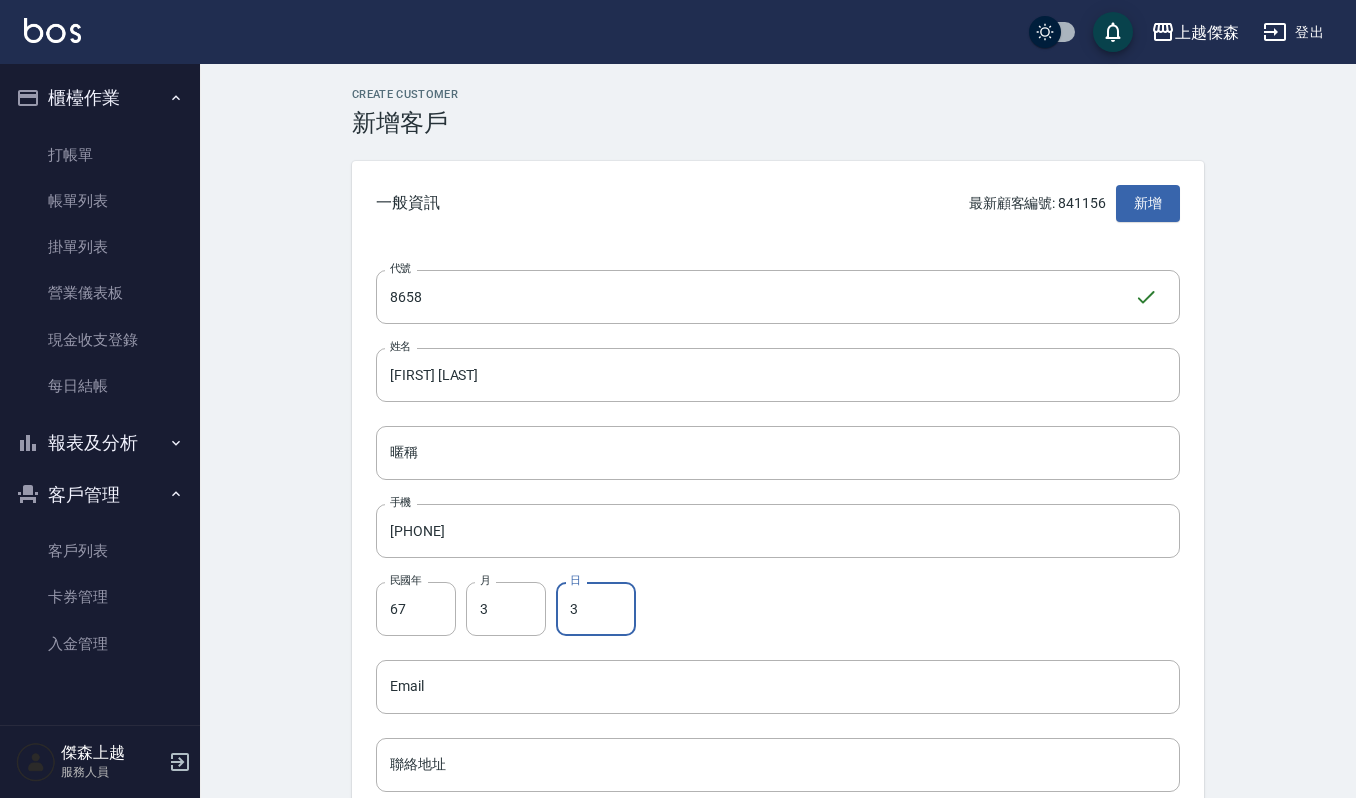 type on "3" 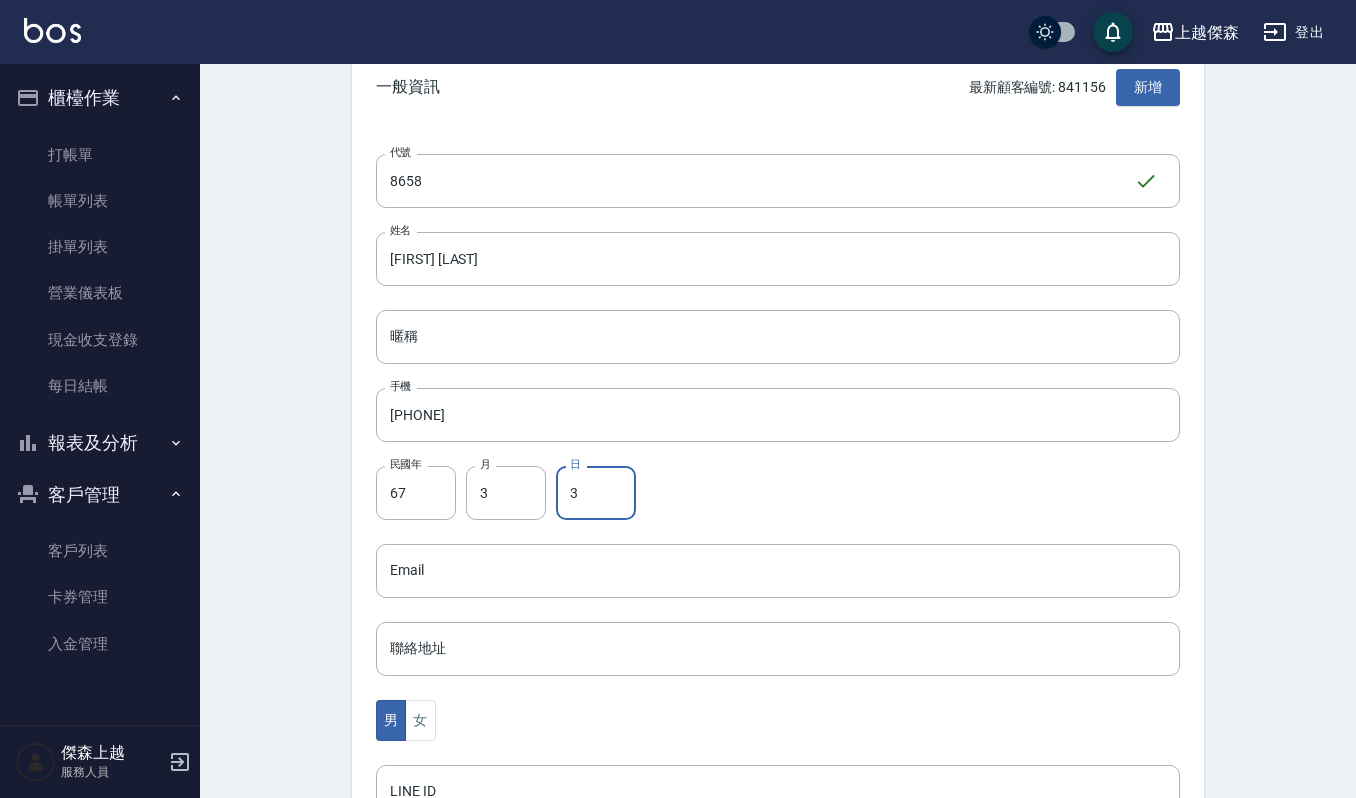 scroll, scrollTop: 266, scrollLeft: 0, axis: vertical 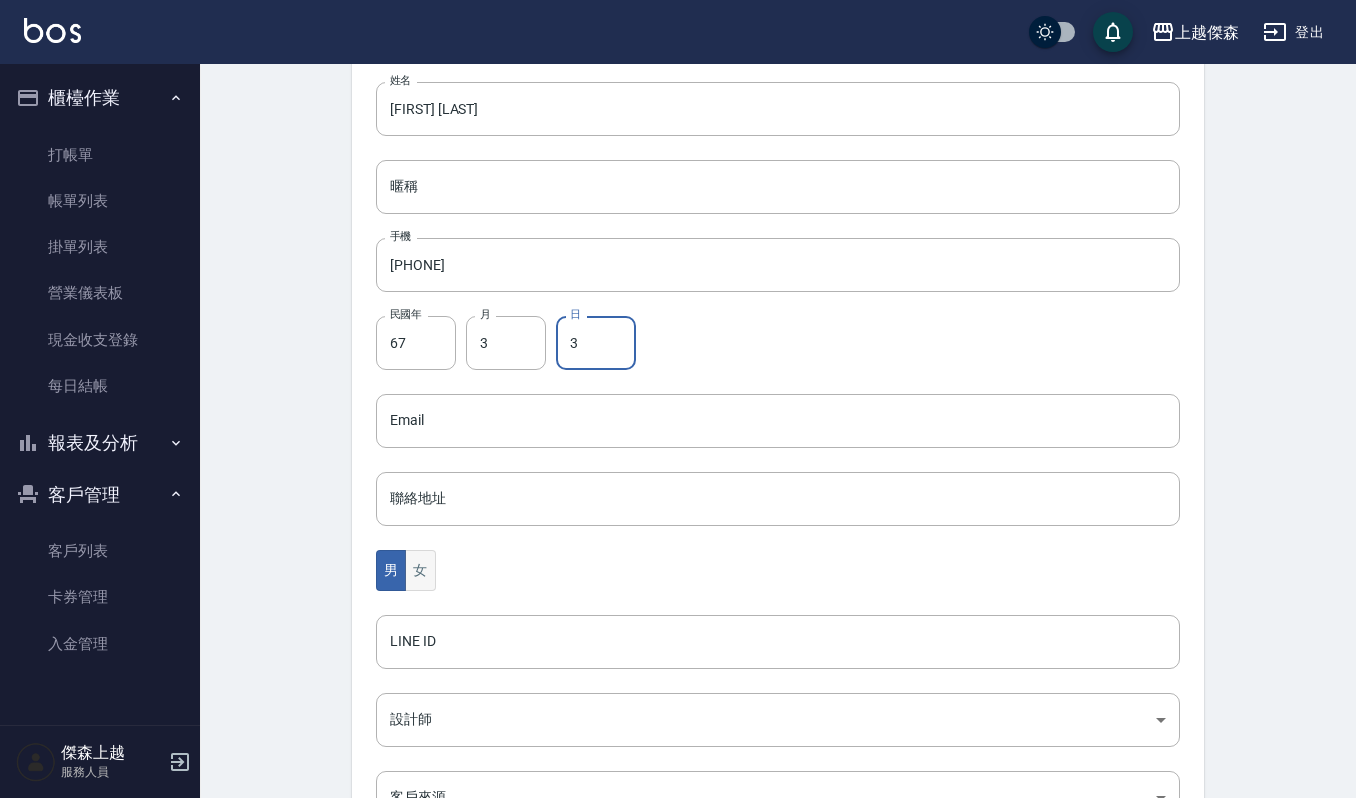 click on "女" at bounding box center (420, 570) 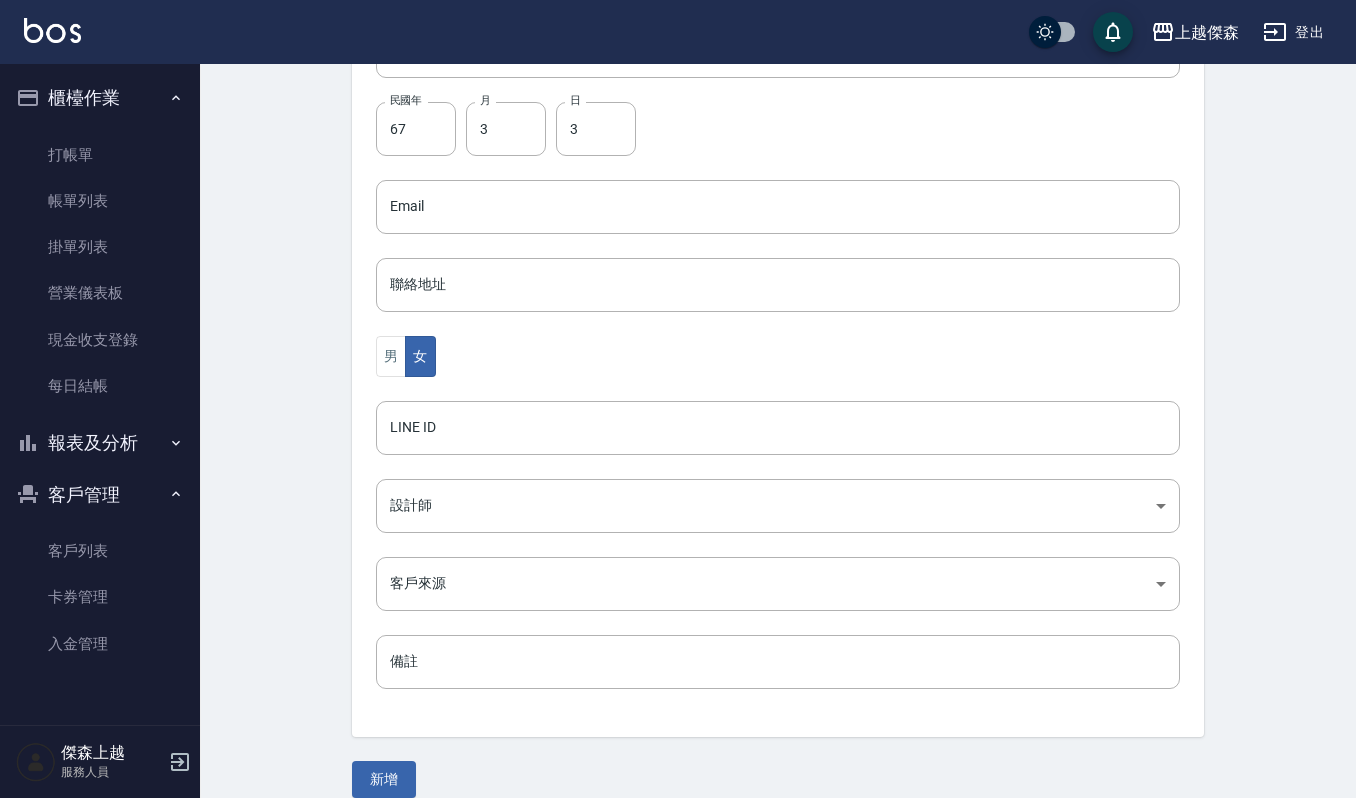 scroll, scrollTop: 504, scrollLeft: 0, axis: vertical 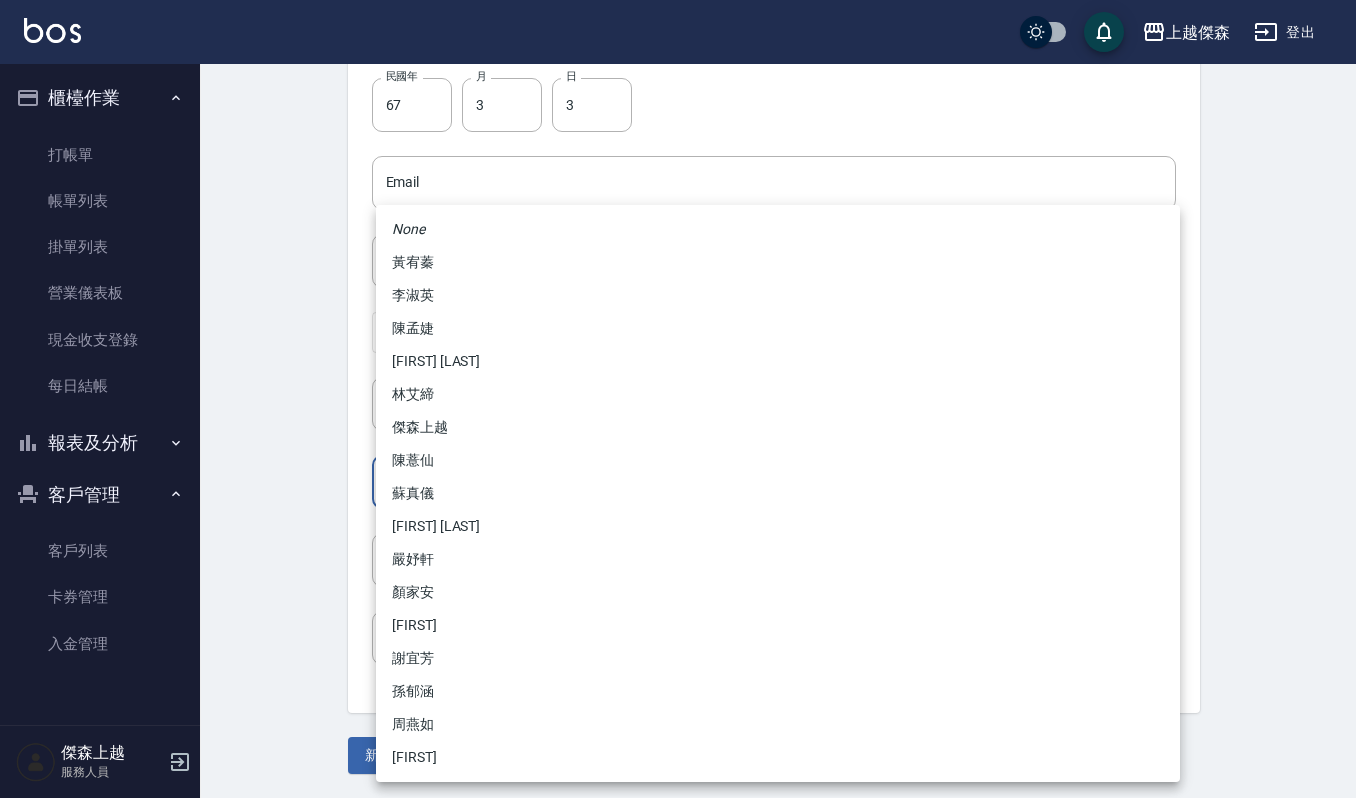 click on "上越傑森 登出 櫃檯作業 打帳單 帳單列表 掛單列表 營業儀表板 現金收支登錄 每日結帳 報表及分析 報表目錄 店家區間累計表 店家日報表 互助日報表 互助排行榜 互助點數明細 全店業績分析表 設計師日報表 設計師業績分析表 設計師業績月報表 設計師排行榜 商品消耗明細 店販抽成明細 收支分類明細表 客戶管理 客戶列表 卡券管理 入金管理 傑森上越 服務人員 Create Customer 新增客戶 一般資訊 最新顧客編號: 841156 新增 代號 8658 ​ 代號 姓名 [FIRST] 姓名 暱稱 暱稱 手機 [PHONE] 手機 民國年 67 民國年 月 3 月 日 3 日 Email Email 聯絡地址 聯絡地址 男 女 LINE ID LINE ID 設計師 ​ 設計師 客戶來源 ​ 客戶來源 備註 備註 新增 None黃宥蓁 李淑英 陳孟婕 陳芊瑜 林艾締 傑森上越 陳薏仙 蘇真儀 陳怡廷 嚴妤軒 顏家安 謝佳音 謝宜芳 孫郁涵 周燕如 [FIRST]" at bounding box center (678, 147) 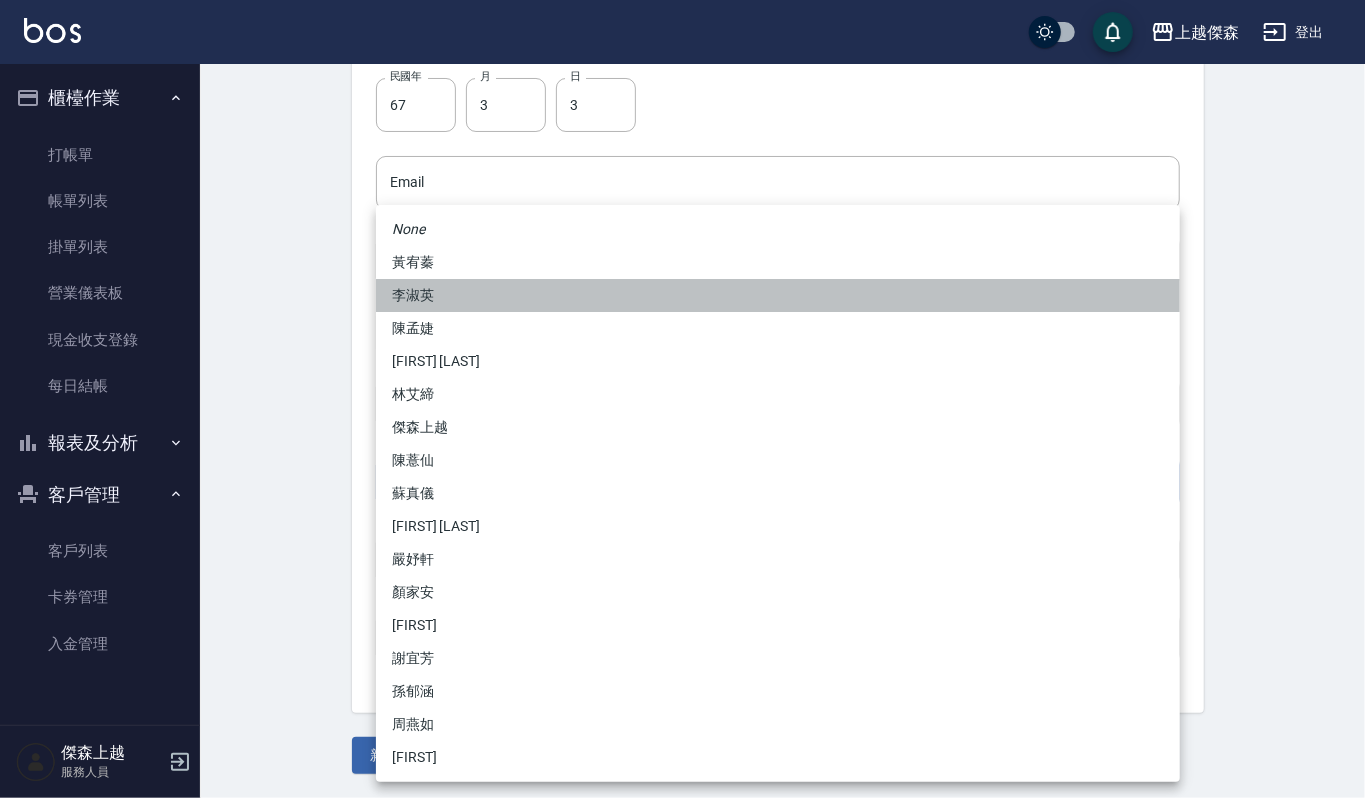 click on "李淑英" at bounding box center (778, 295) 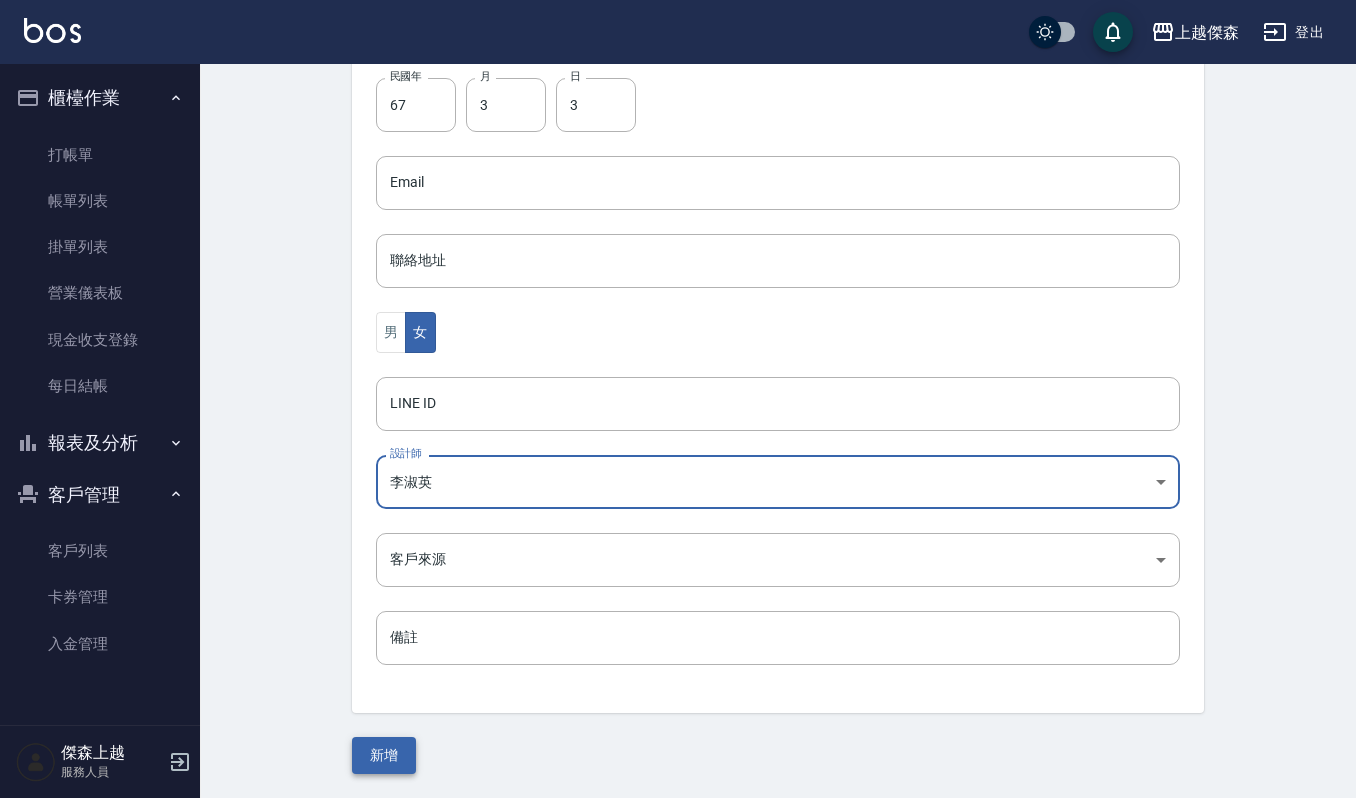 click on "新增" at bounding box center [384, 755] 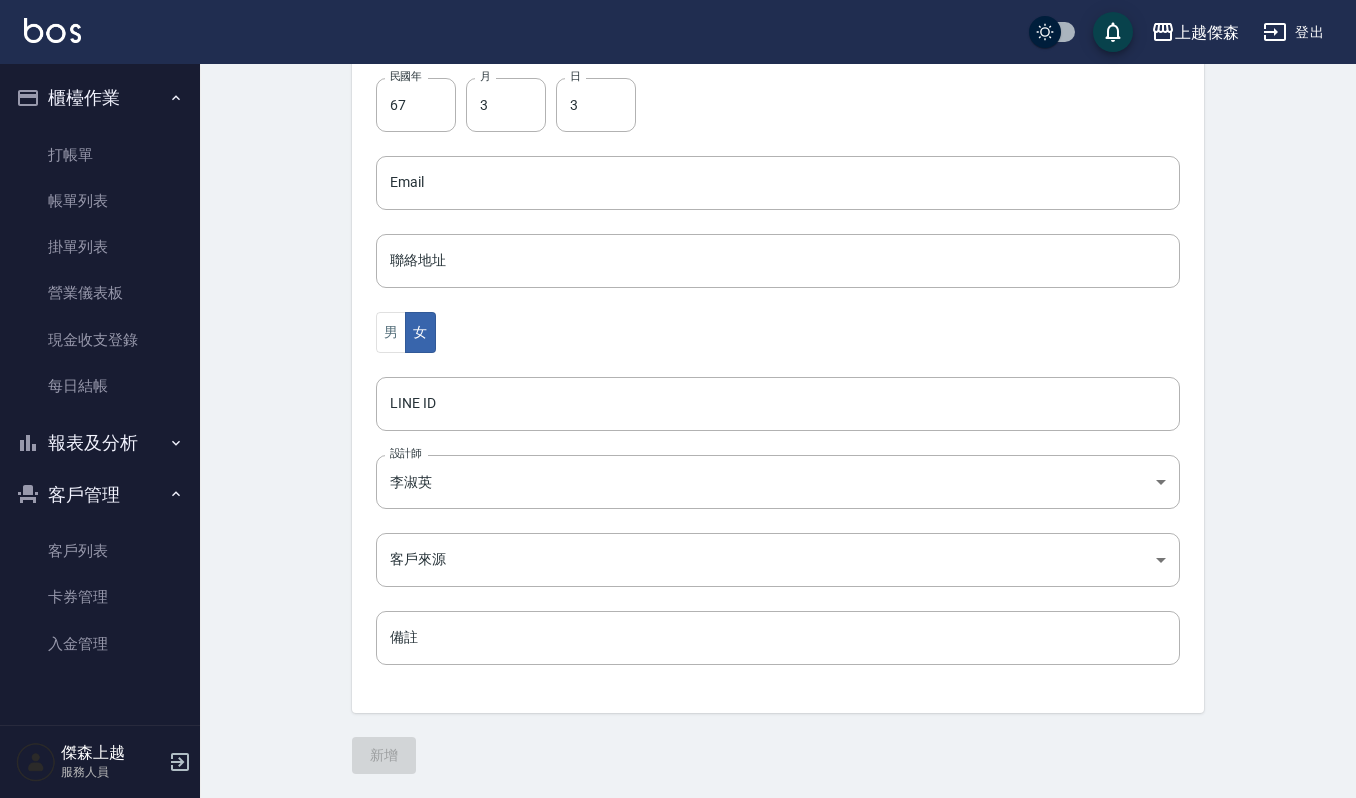 scroll, scrollTop: 0, scrollLeft: 0, axis: both 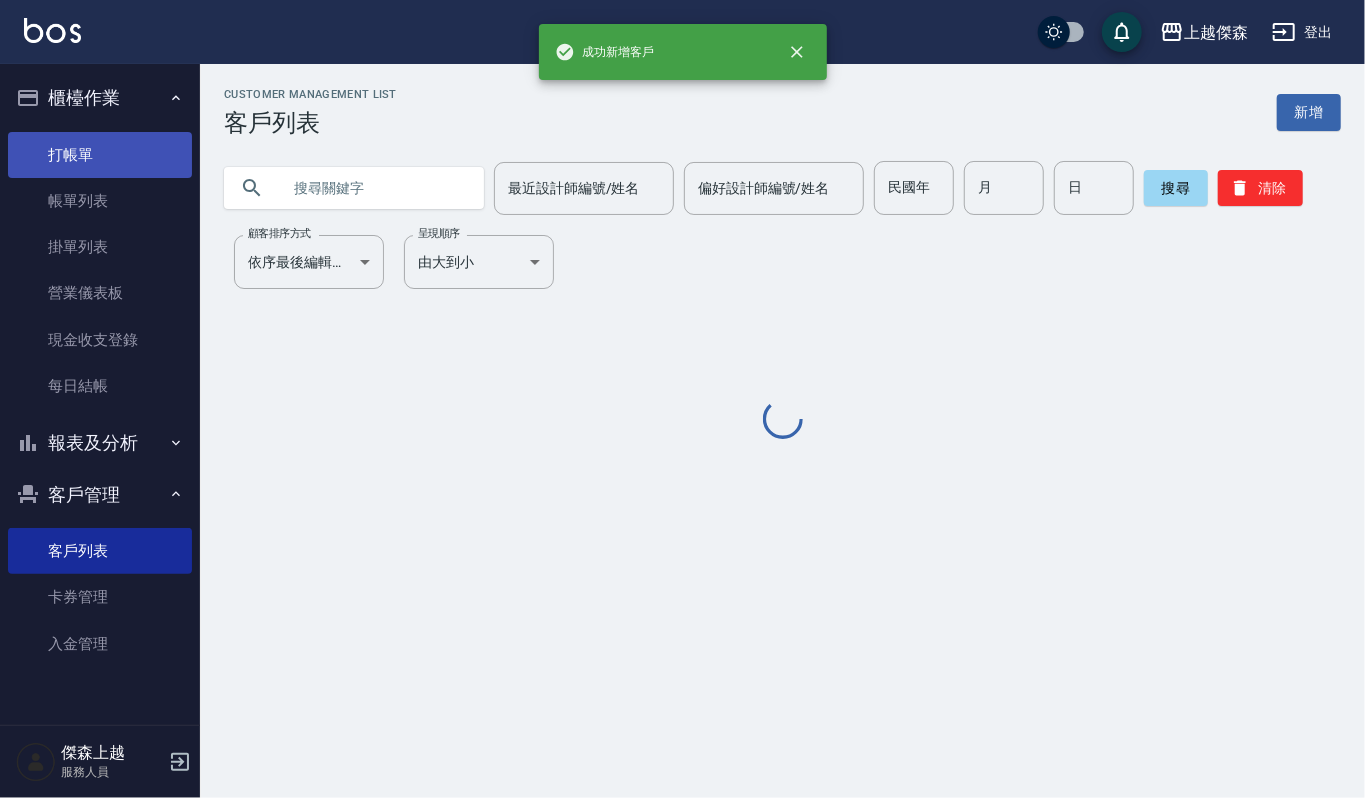 click on "打帳單" at bounding box center [100, 155] 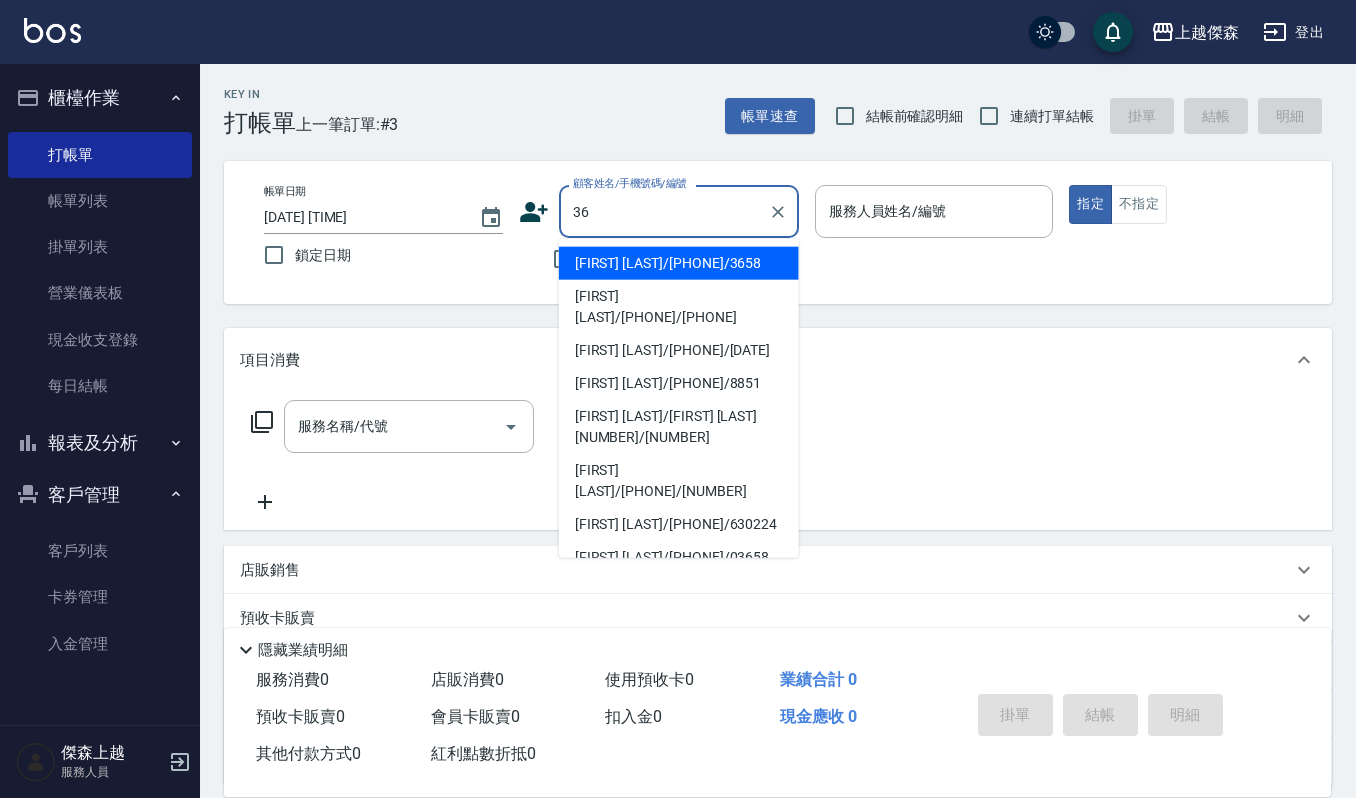 type on "3" 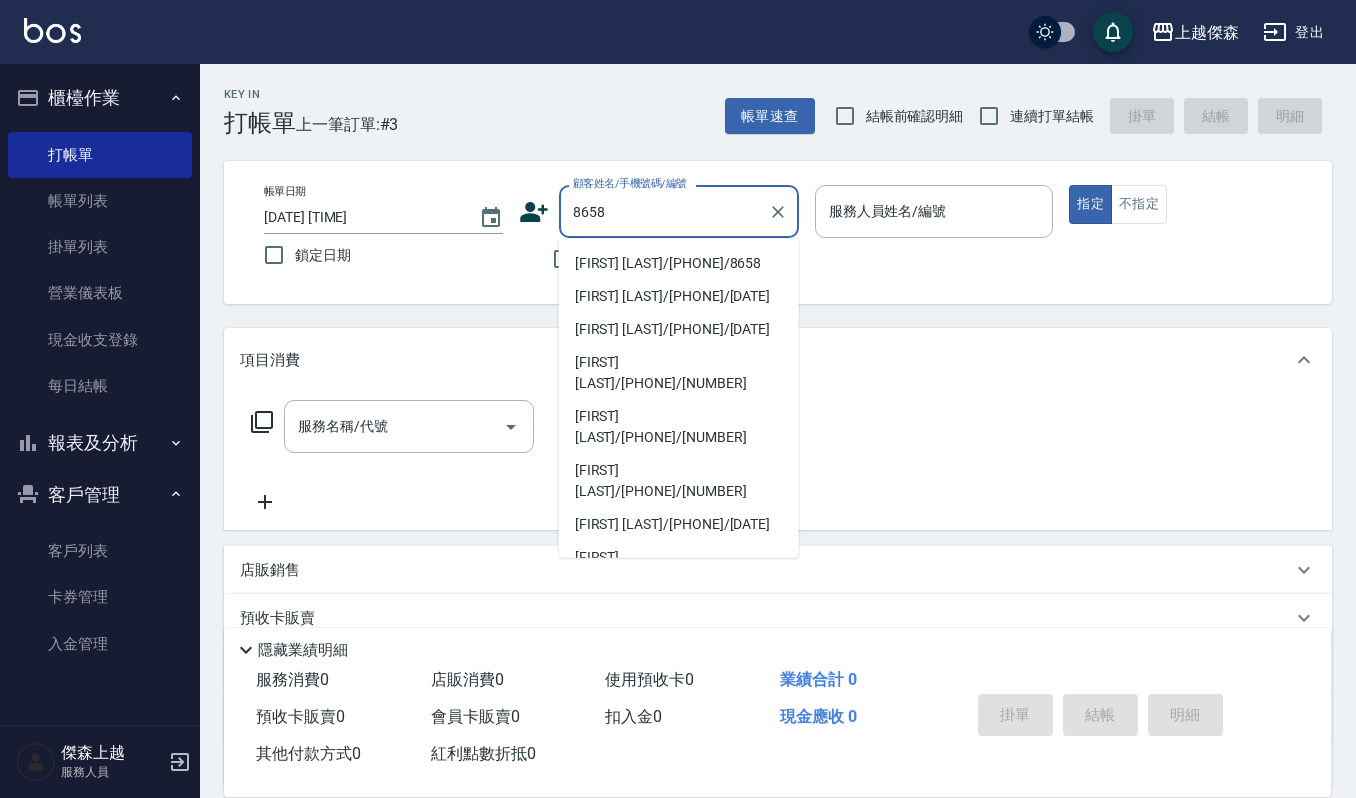 click on "[FIRST] [LAST]/[PHONE]/8658" at bounding box center [679, 263] 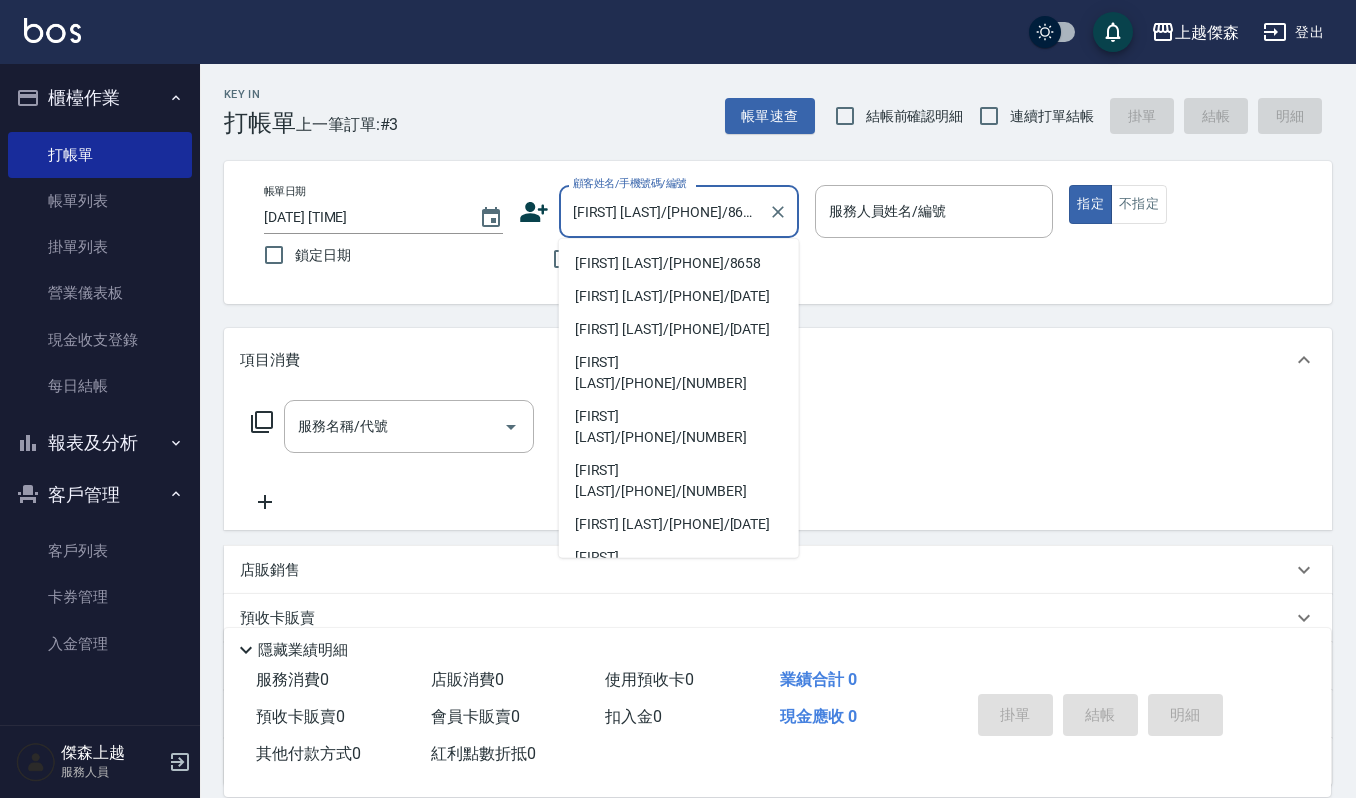 type on "[PERSON]-[NUMBER]" 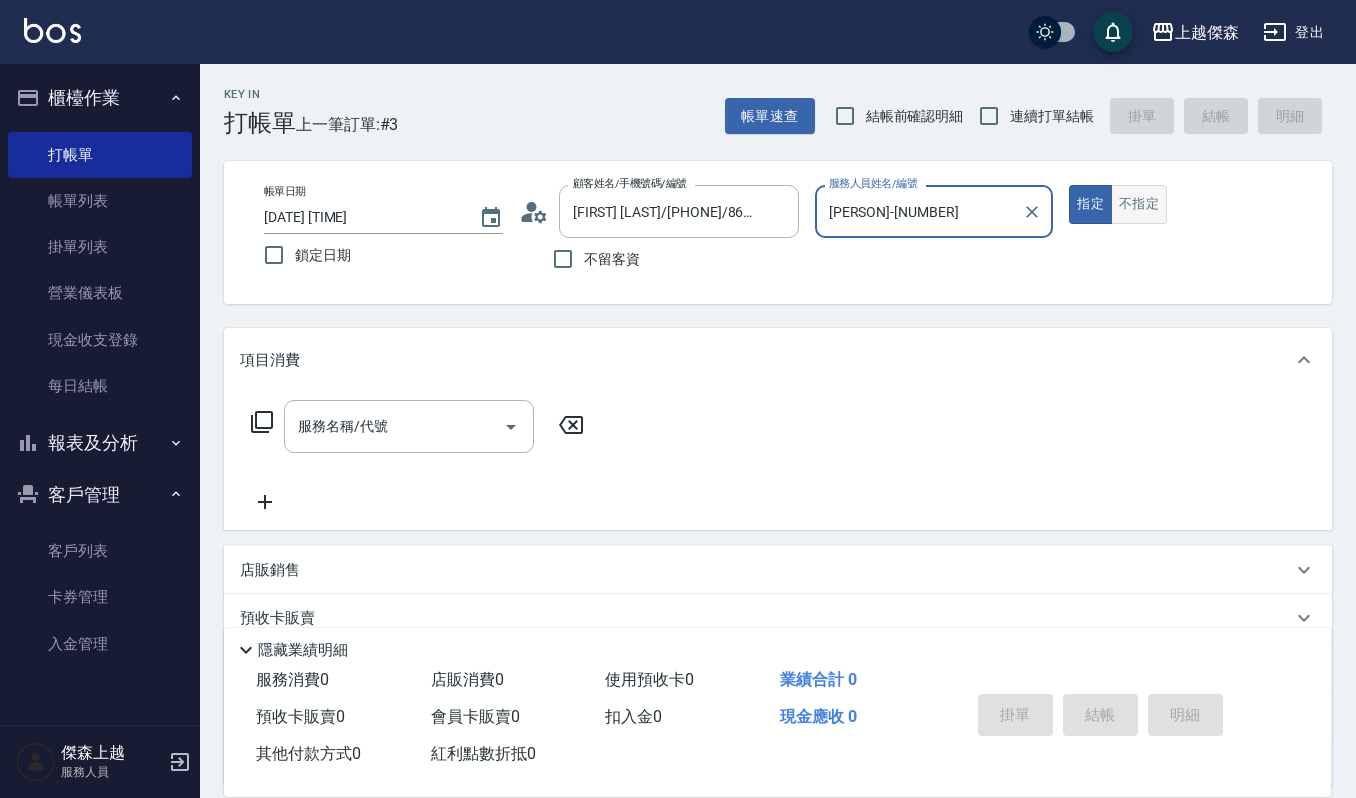 click on "不指定" at bounding box center [1139, 204] 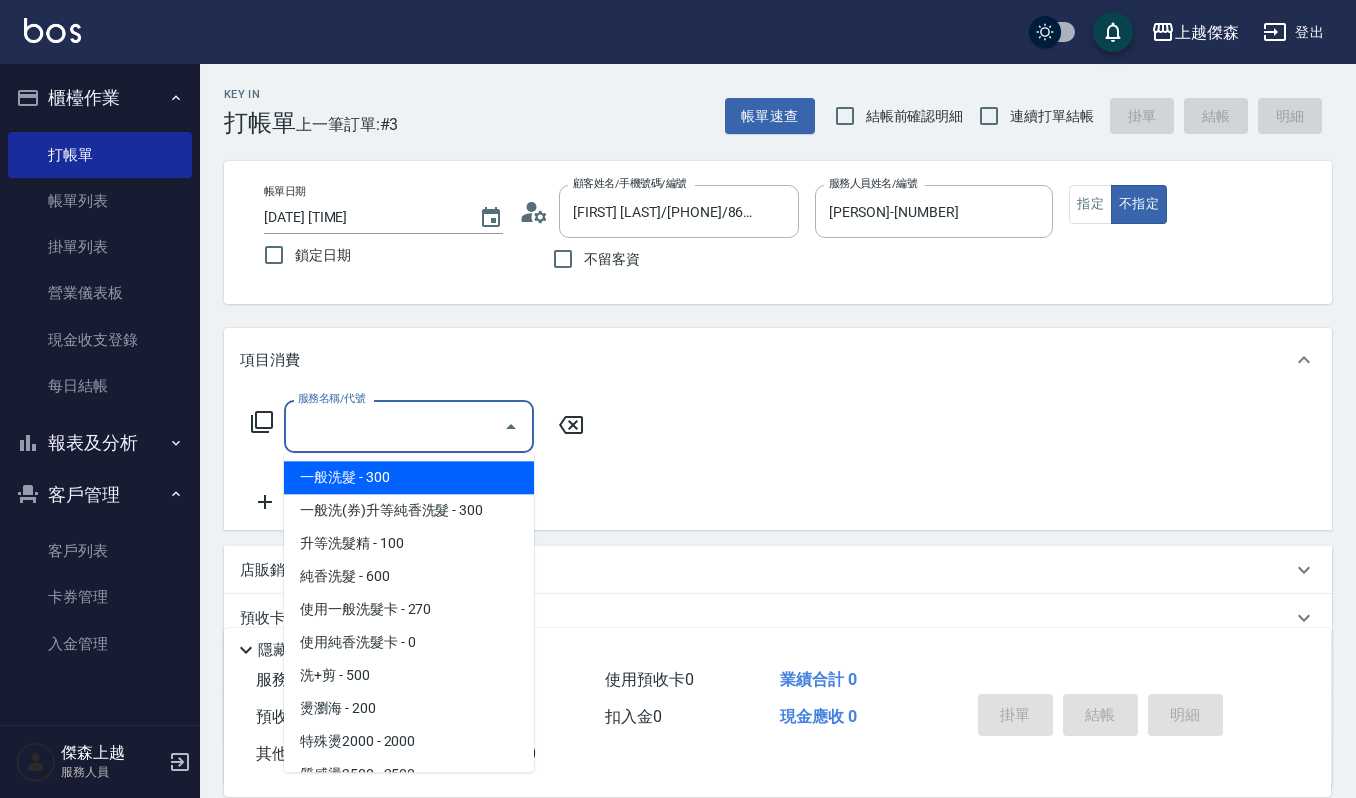 click on "服務名稱/代號 服務名稱/代號" at bounding box center [409, 426] 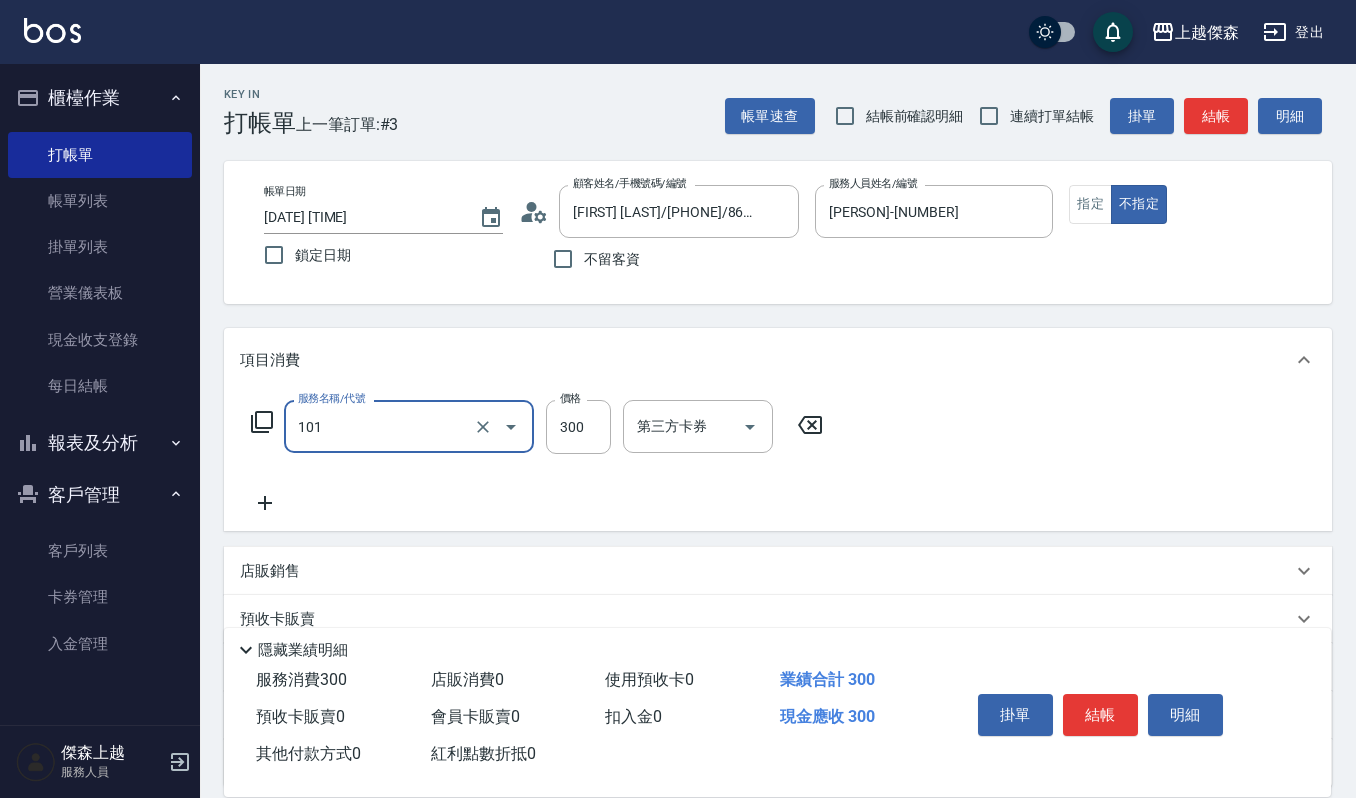type on "一般洗髮(101)" 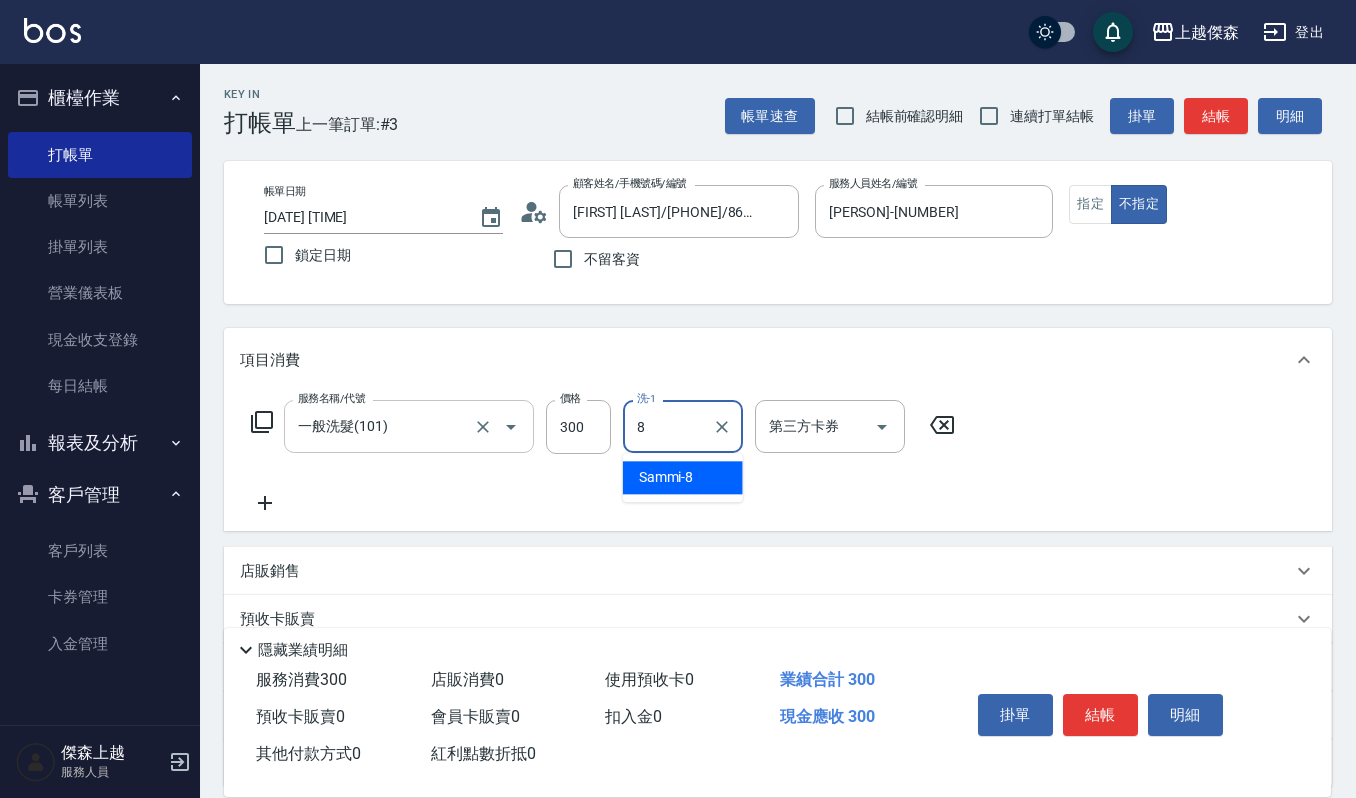 type on "[PERSON]-[NUMBER]" 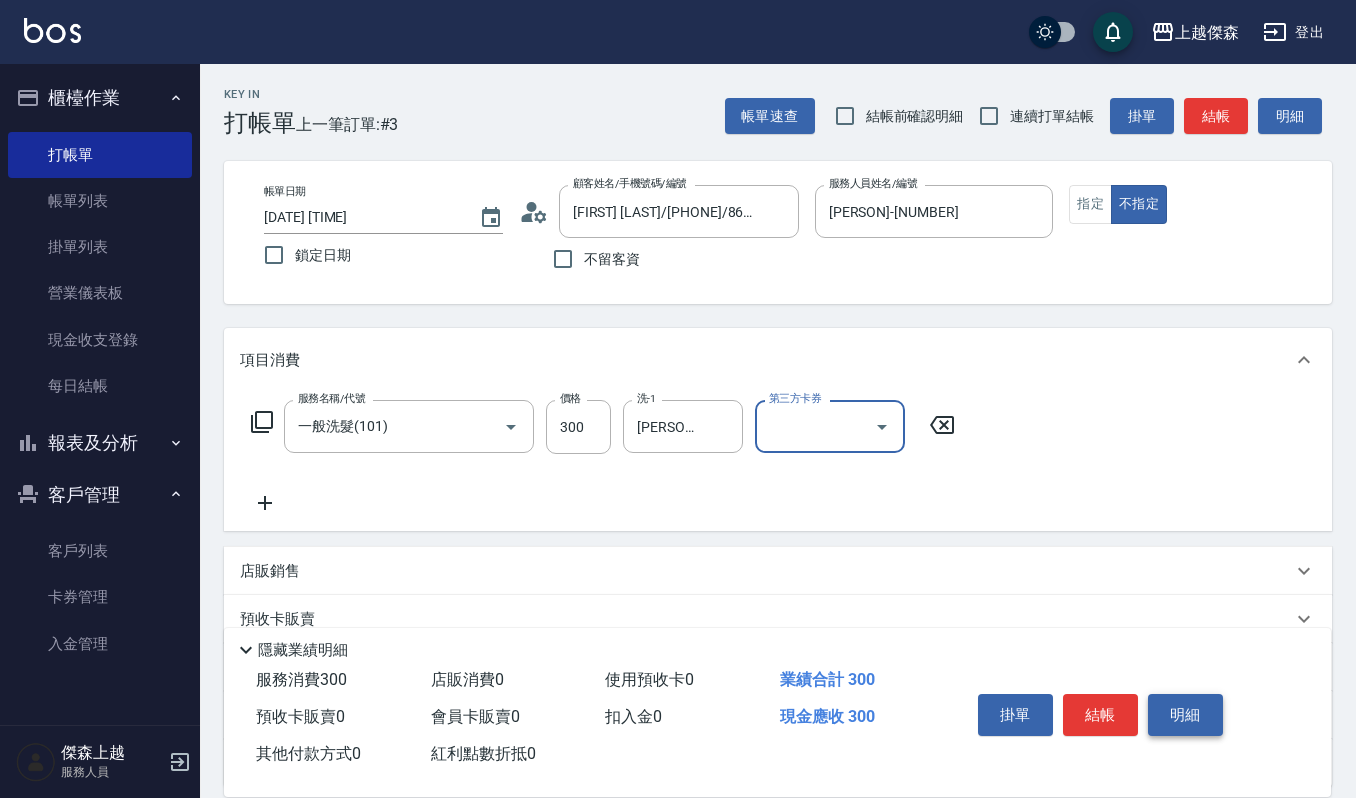 click on "明細" at bounding box center (1185, 715) 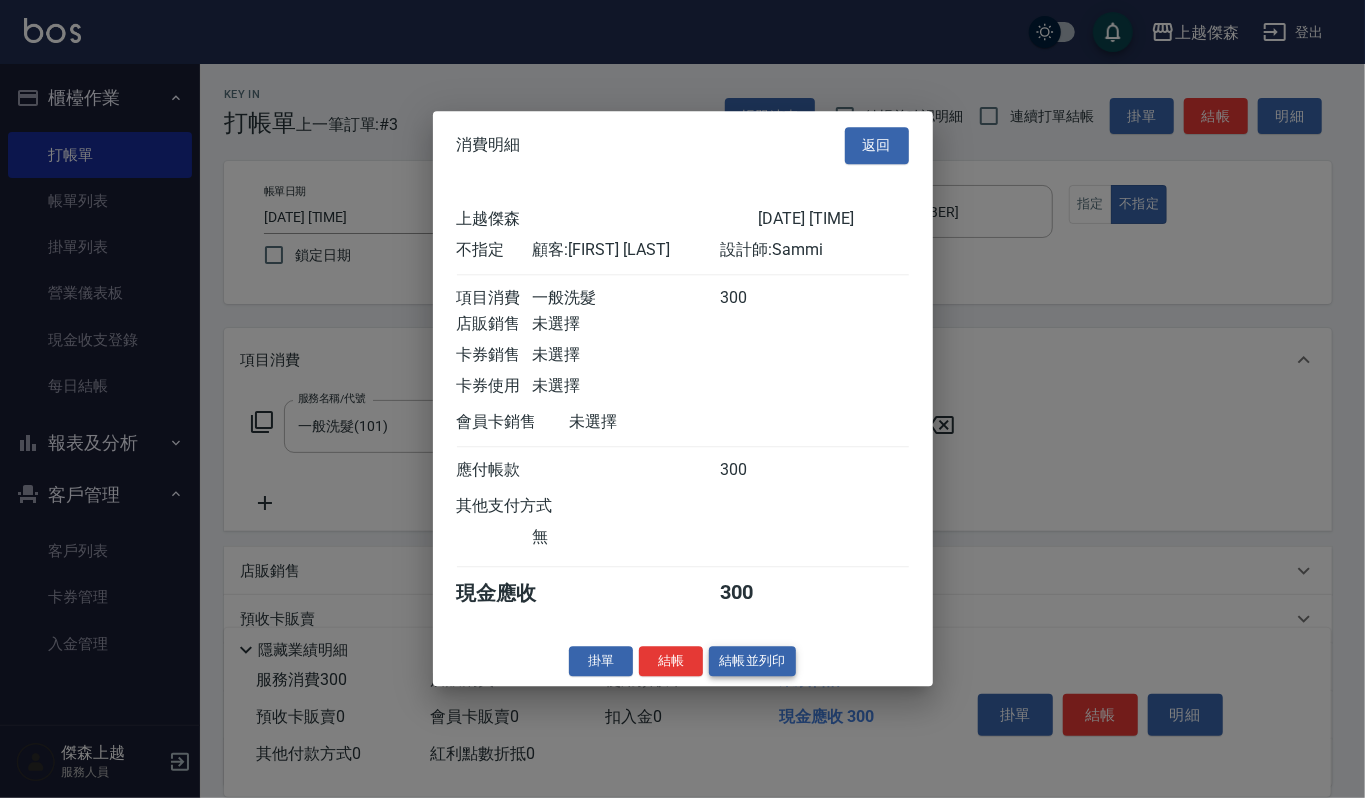 click on "結帳並列印" at bounding box center (752, 661) 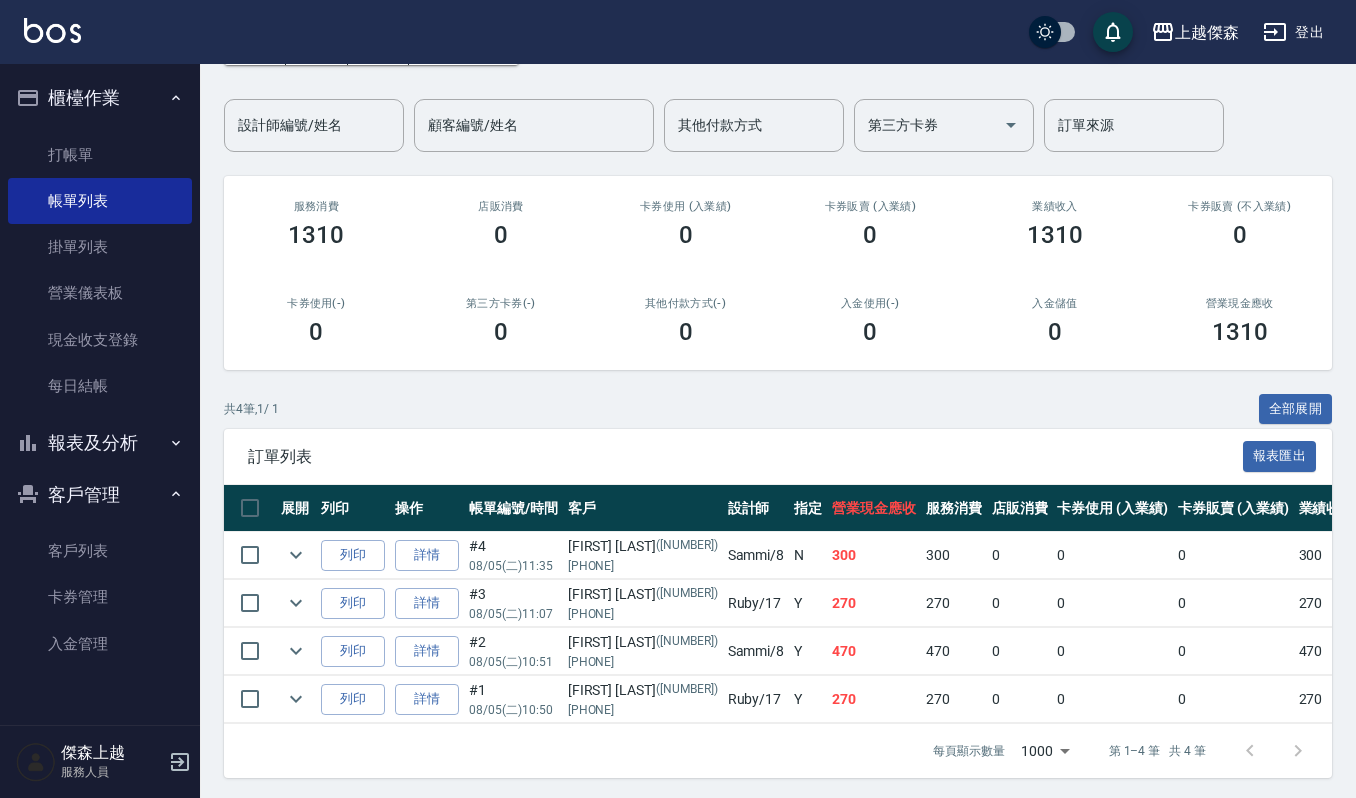 scroll, scrollTop: 0, scrollLeft: 0, axis: both 